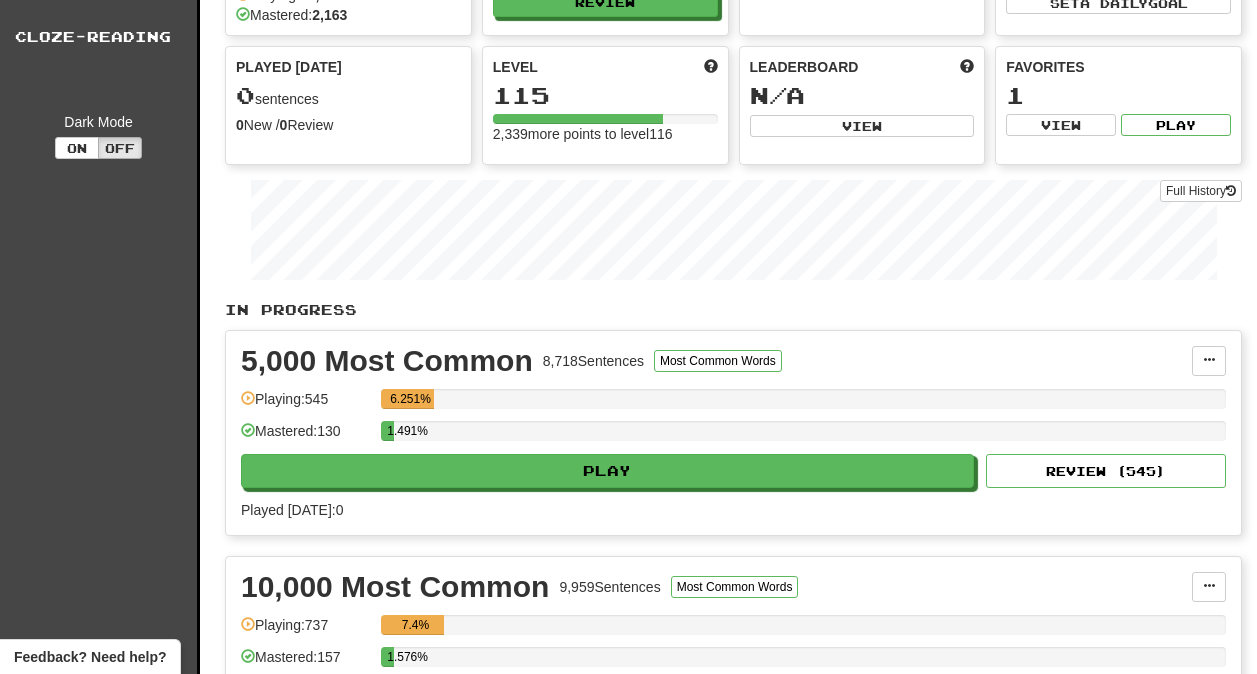 scroll, scrollTop: 146, scrollLeft: 0, axis: vertical 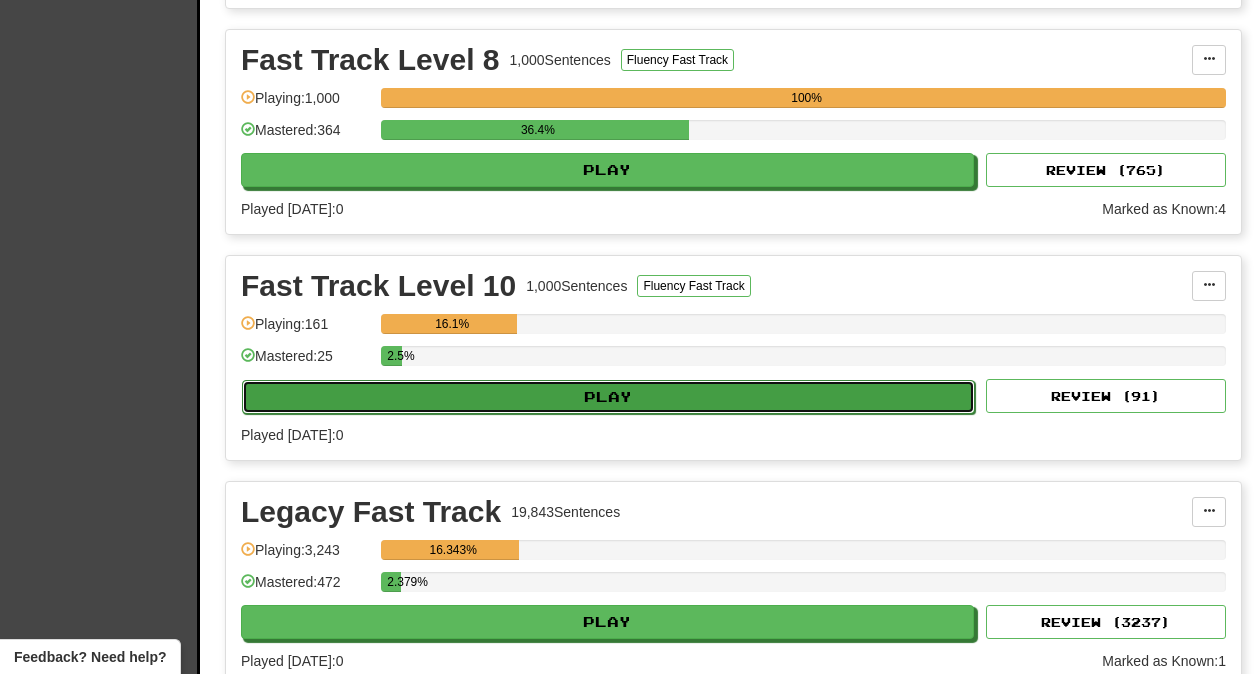 click on "Play" at bounding box center [608, 397] 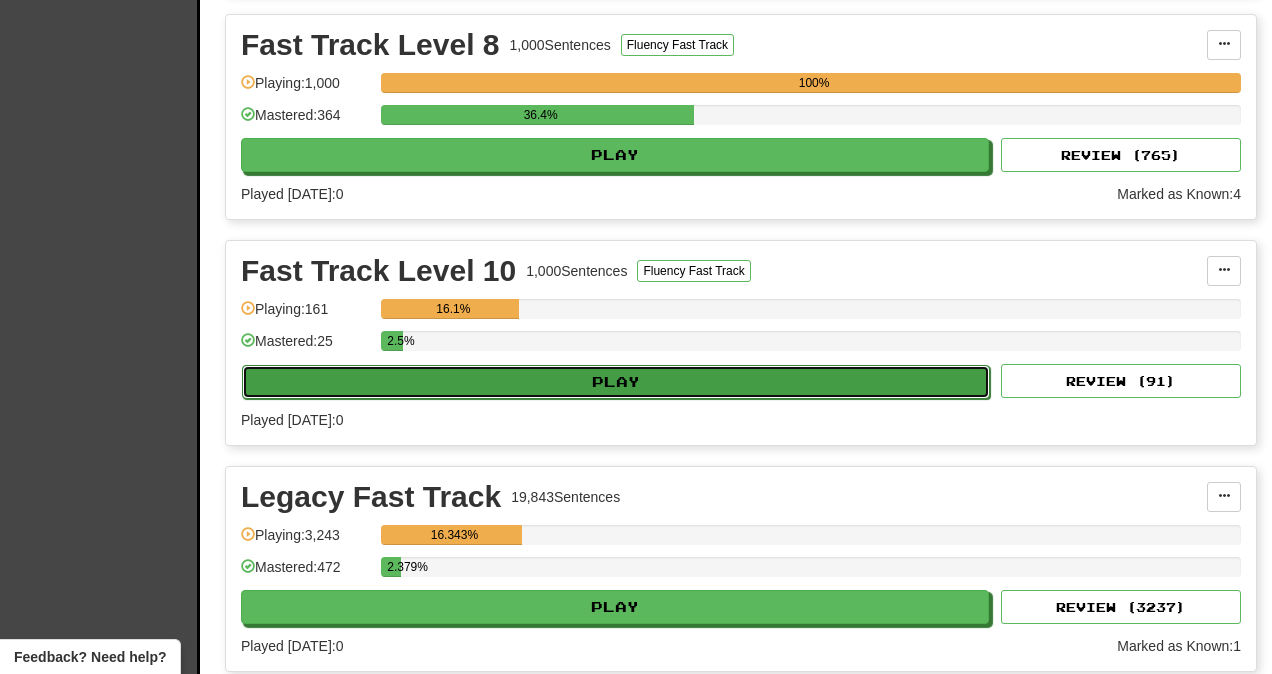 select on "**" 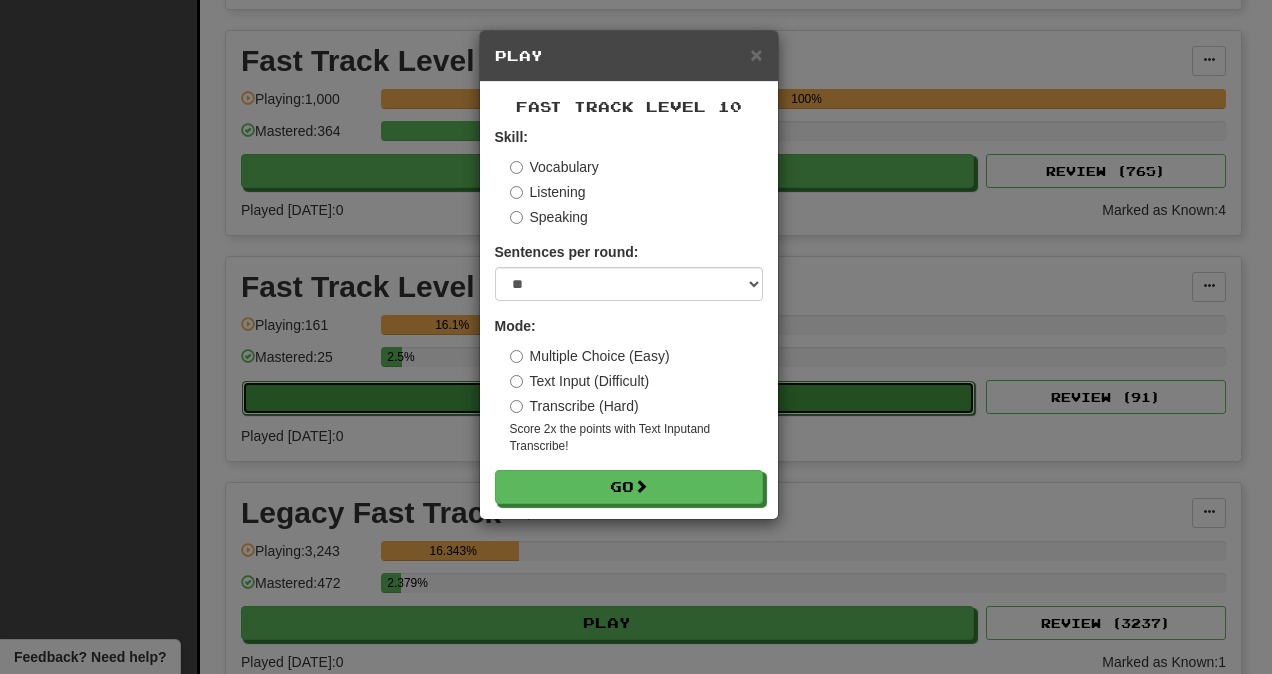 scroll, scrollTop: 2480, scrollLeft: 0, axis: vertical 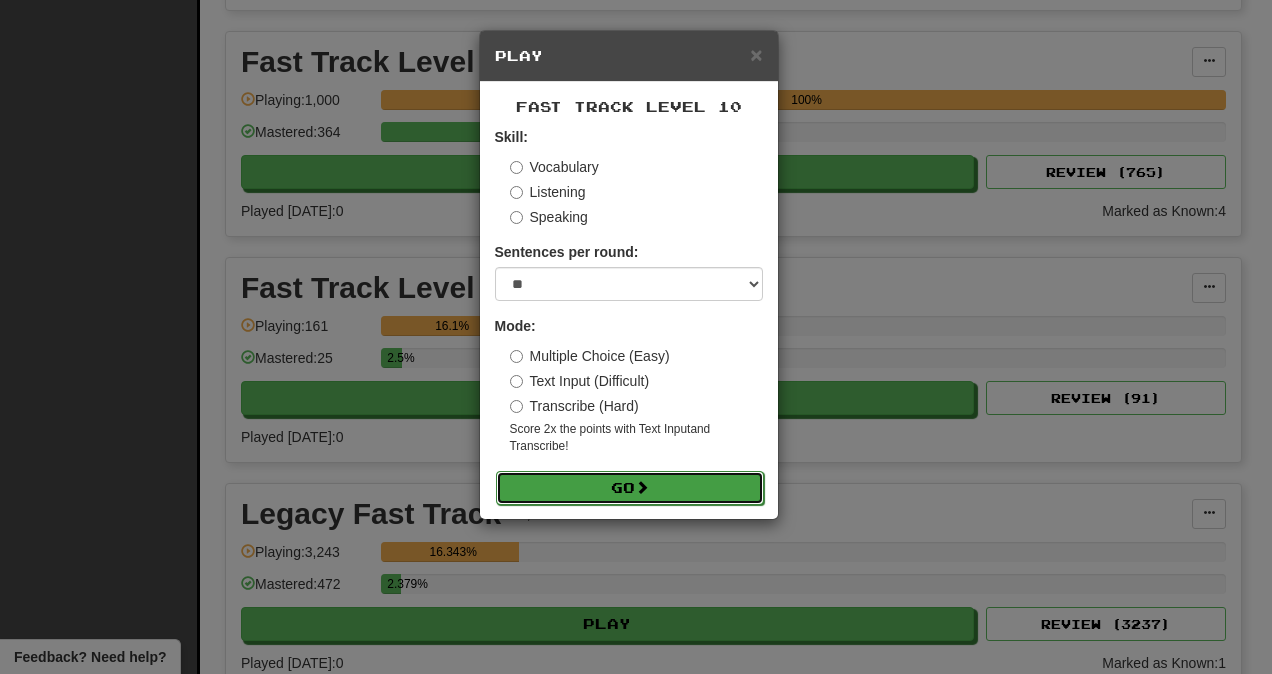 click on "Go" at bounding box center [630, 488] 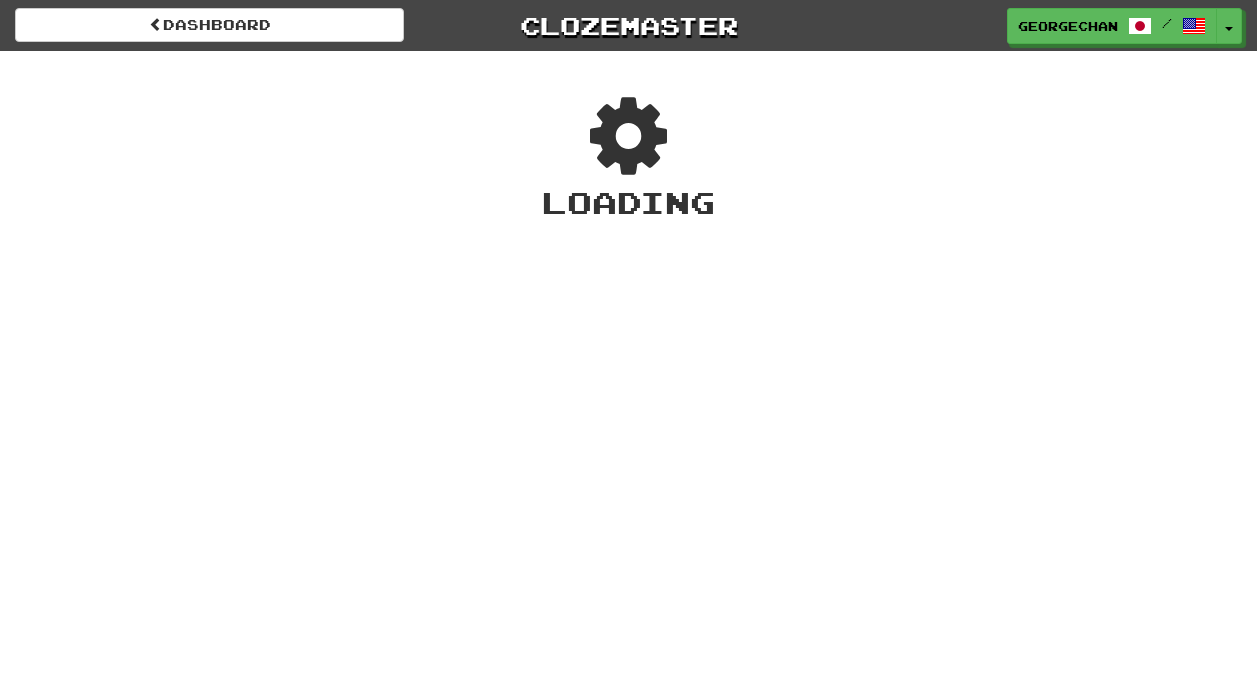 scroll, scrollTop: 0, scrollLeft: 0, axis: both 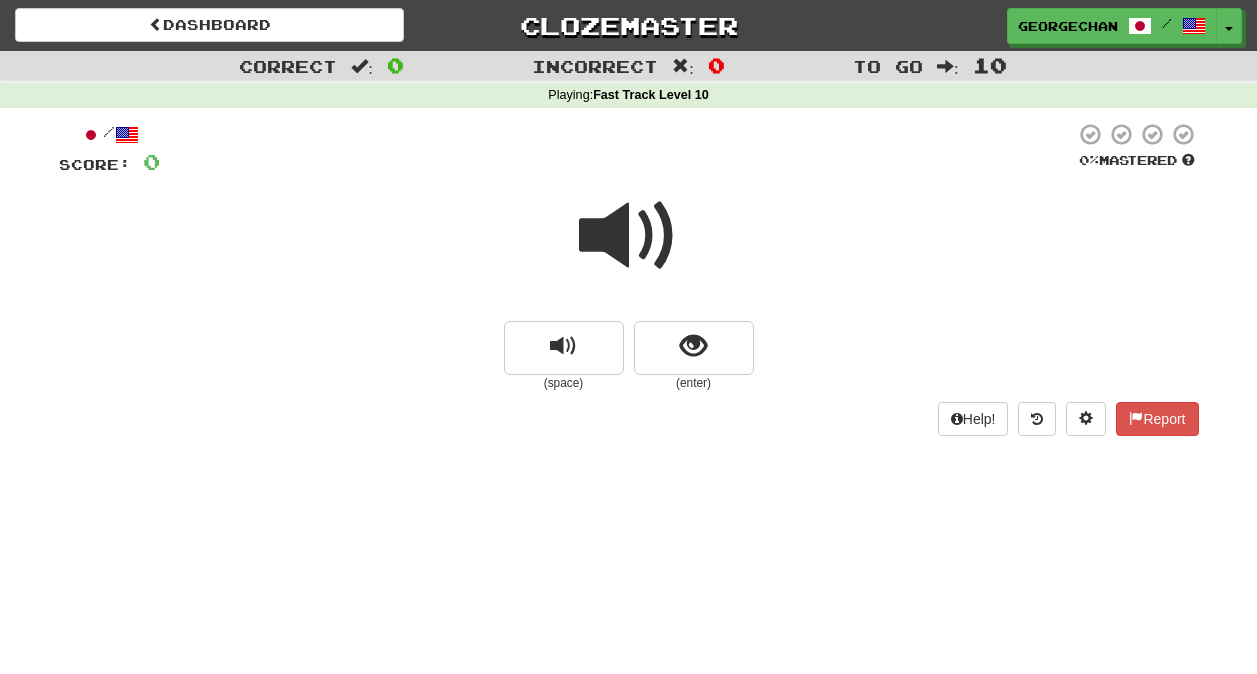 click at bounding box center [629, 236] 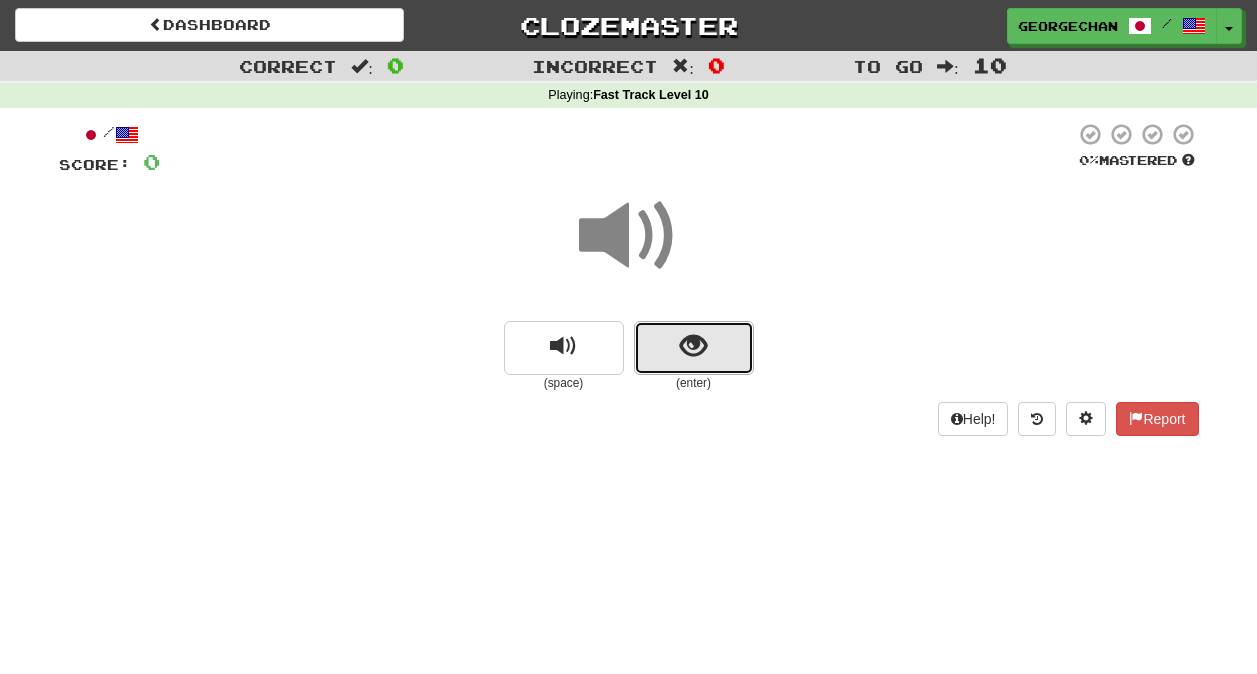 click at bounding box center (694, 348) 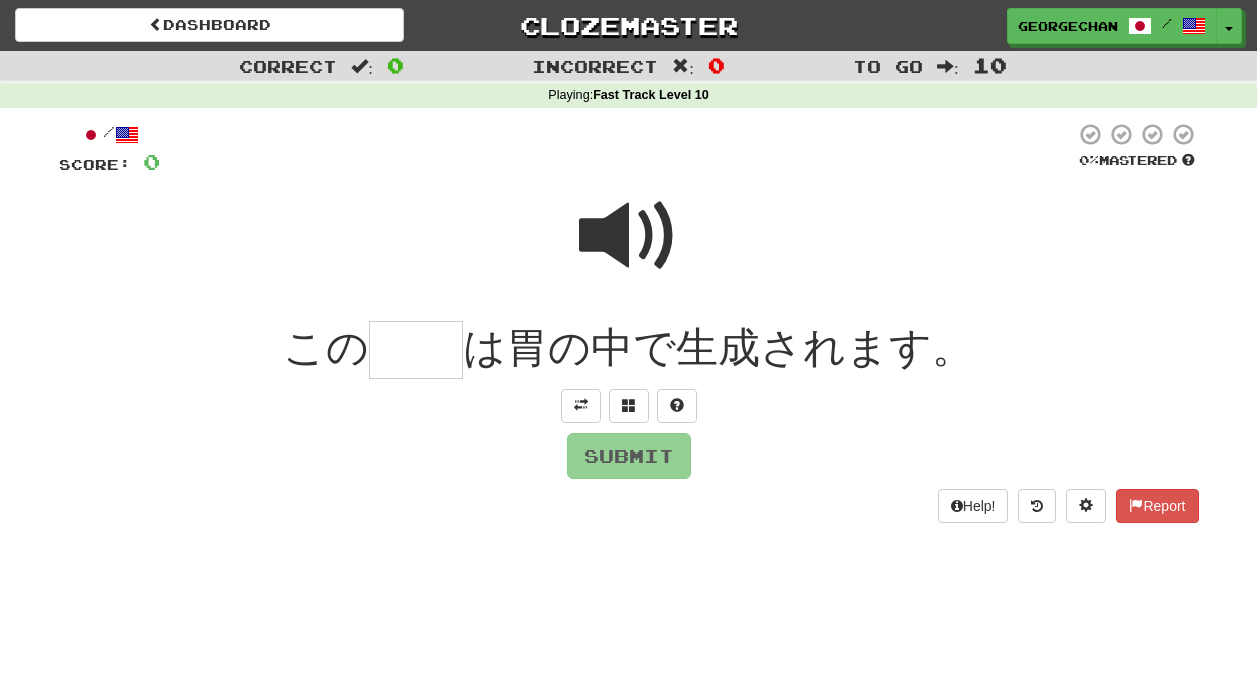 click at bounding box center (629, 249) 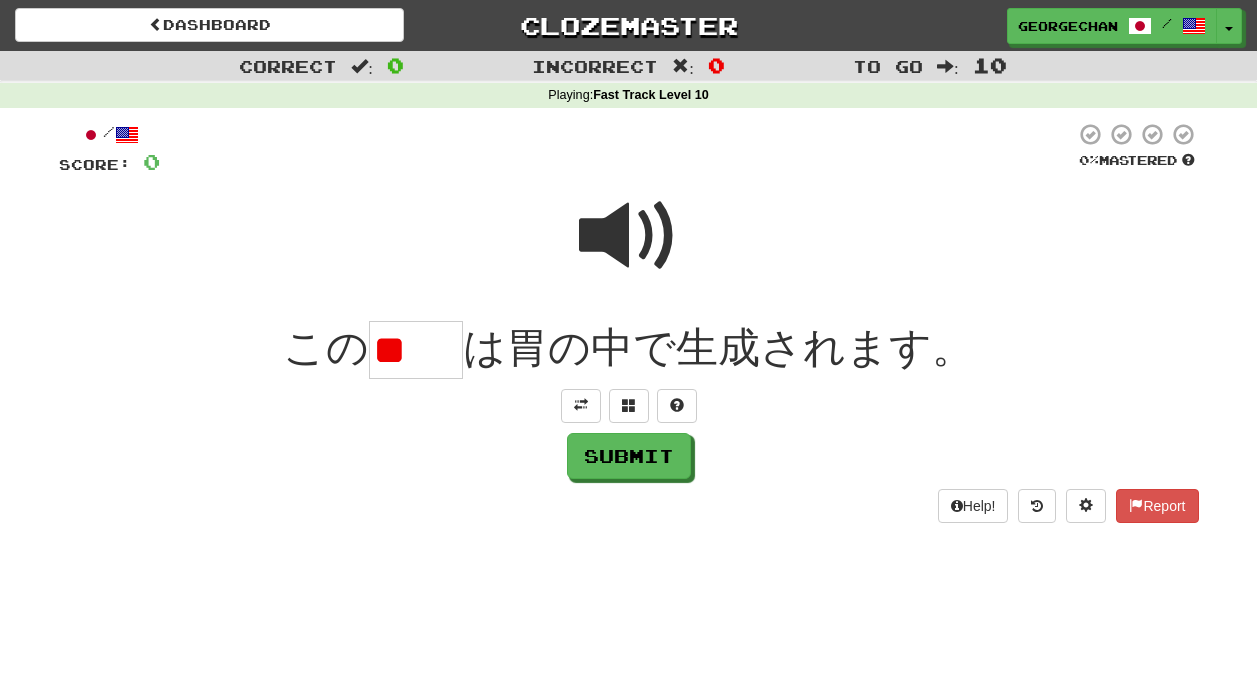 scroll, scrollTop: 0, scrollLeft: 0, axis: both 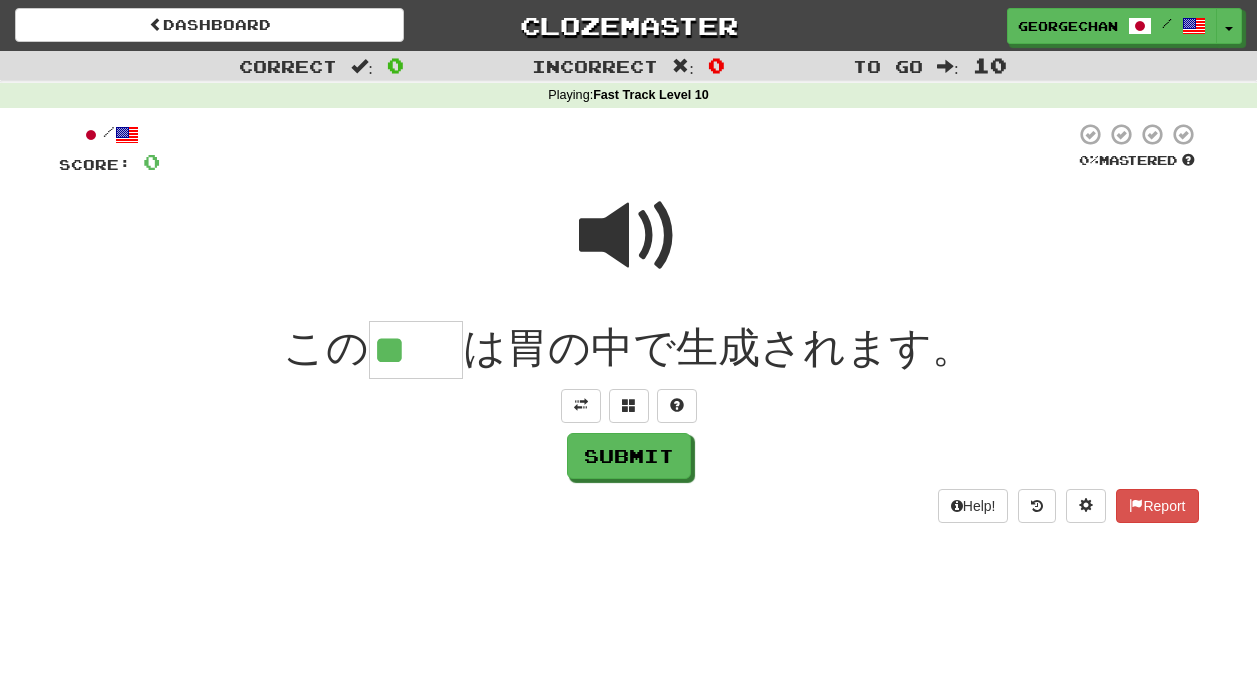 type on "**" 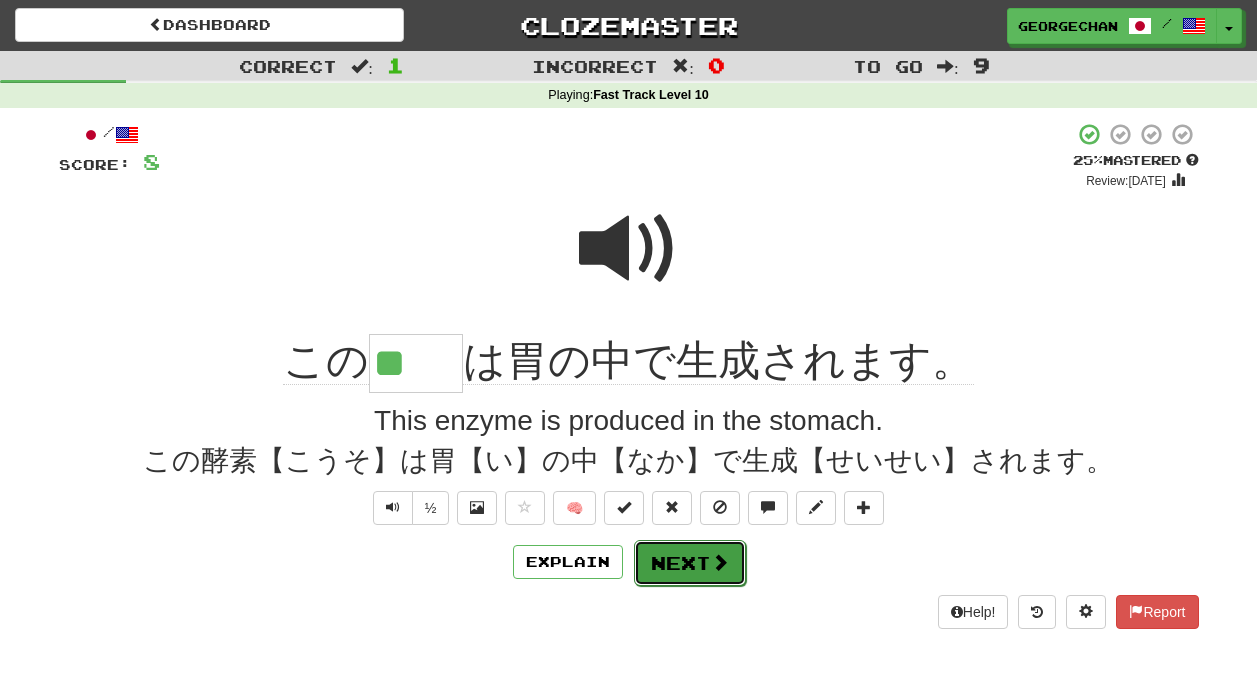 click on "Next" at bounding box center [690, 563] 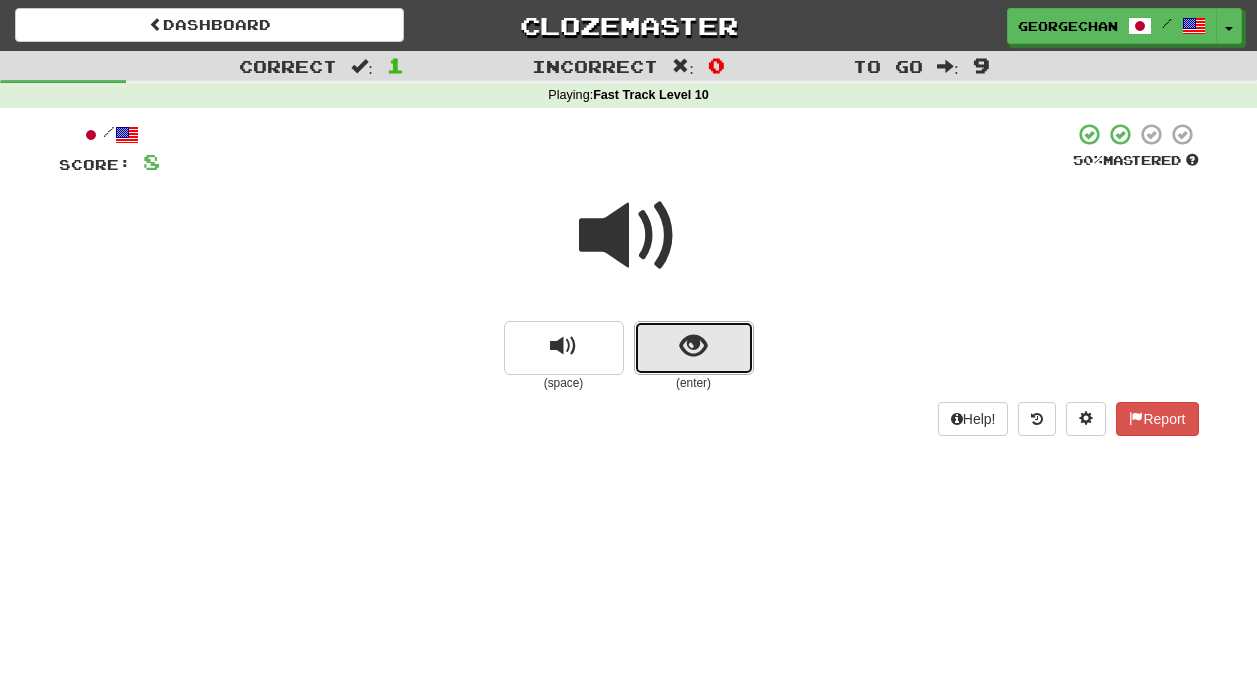 click at bounding box center (693, 346) 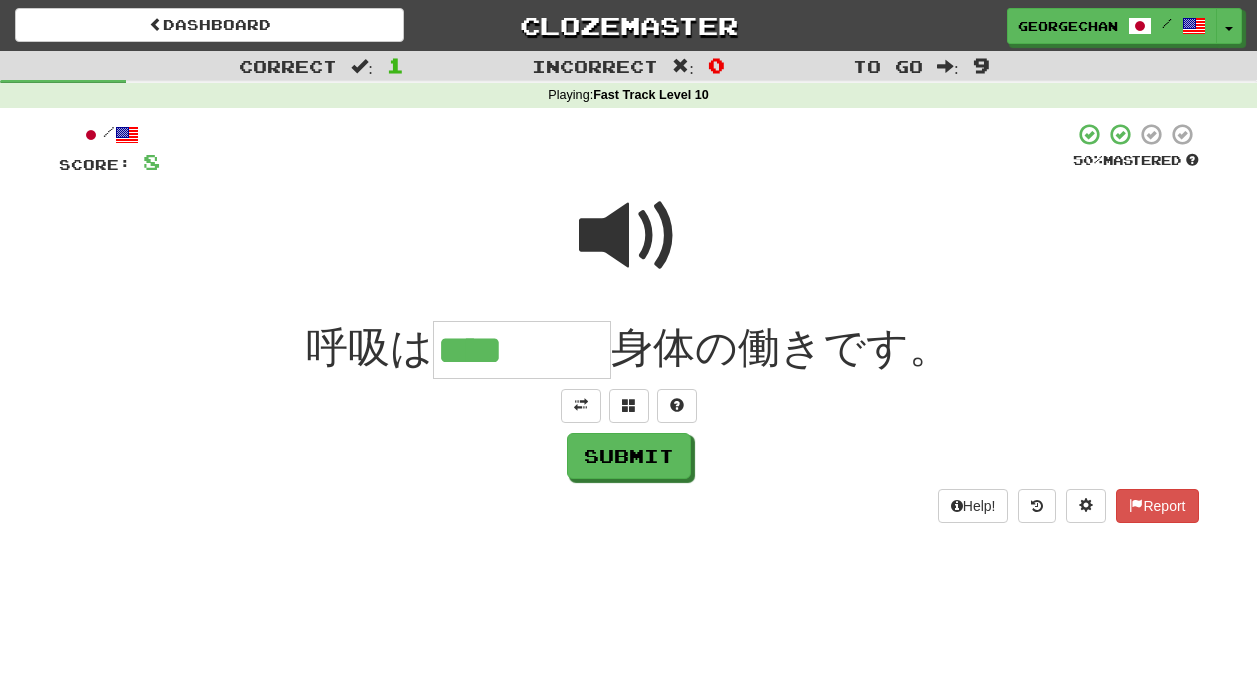 type on "****" 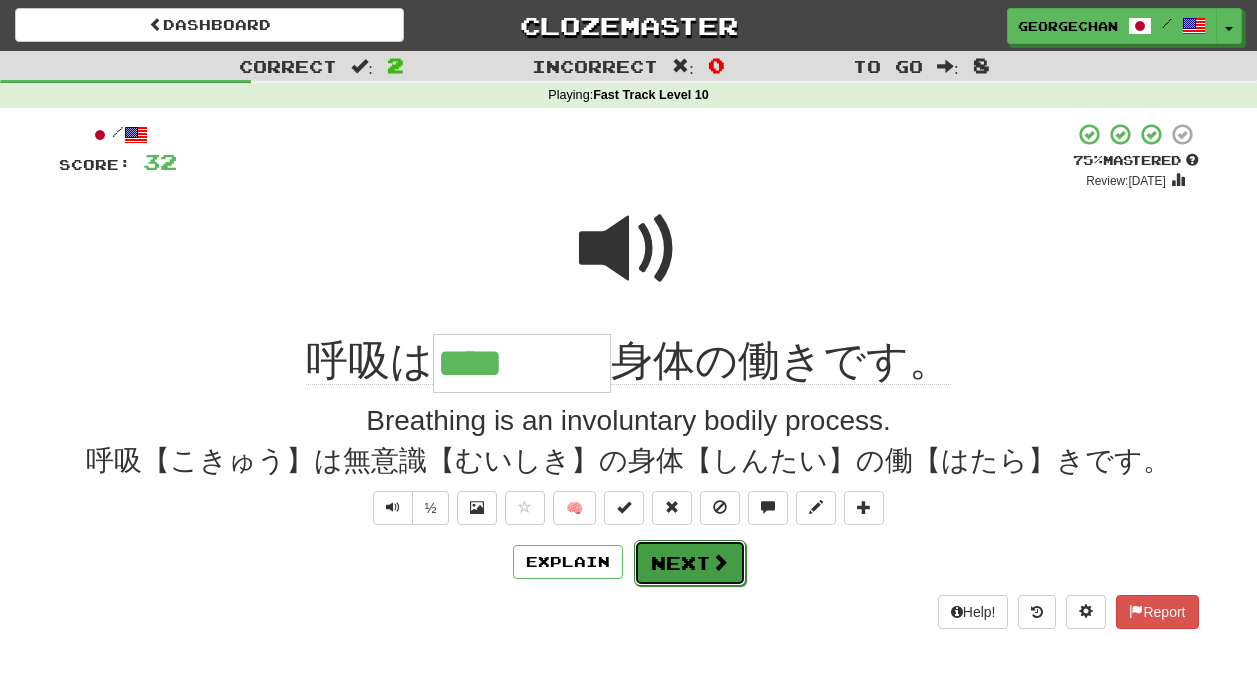 click at bounding box center (720, 562) 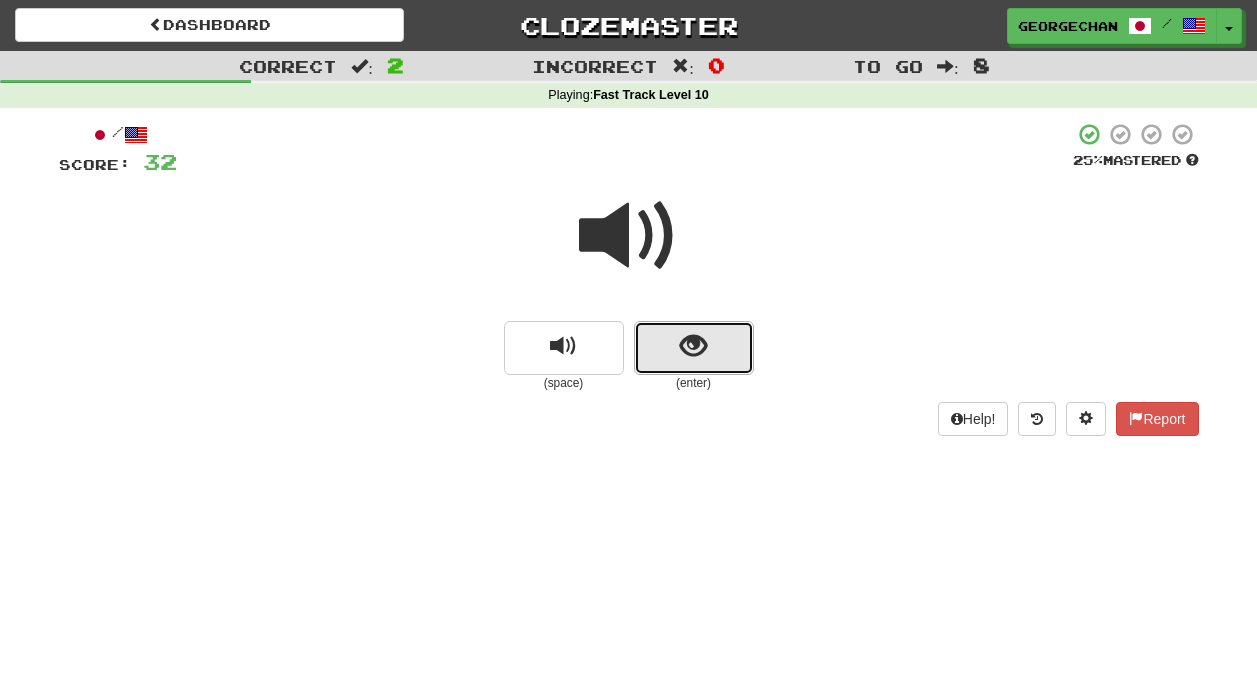 click at bounding box center (694, 348) 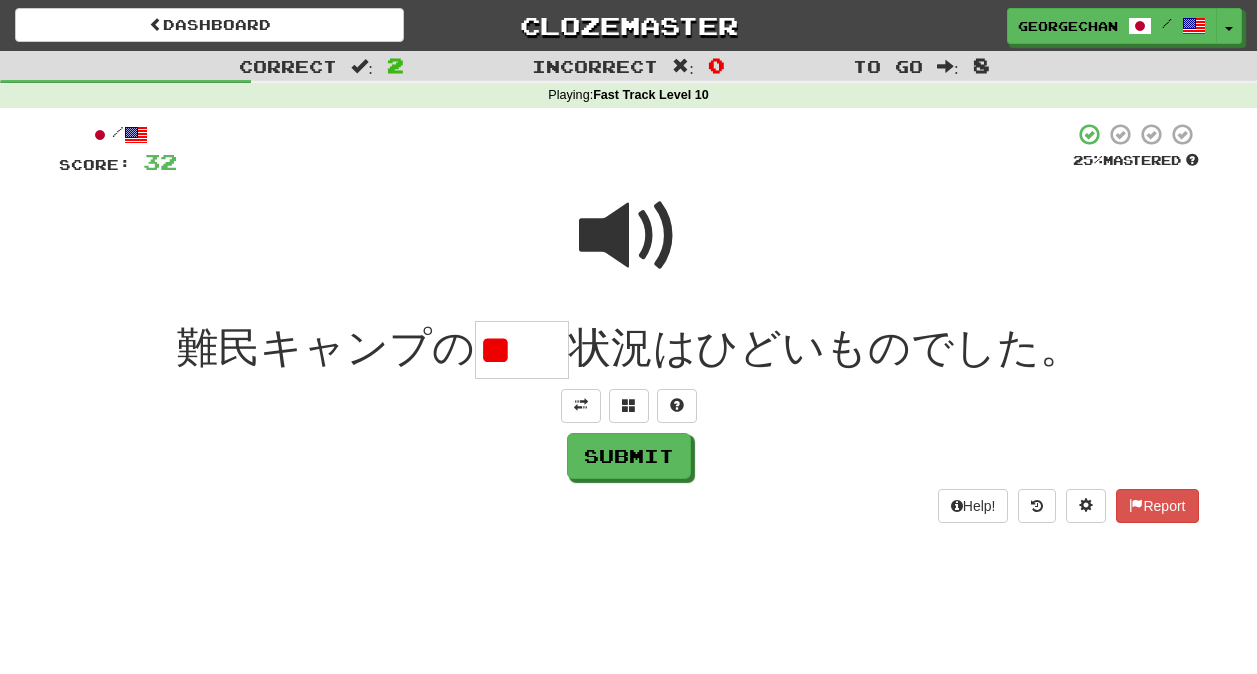 scroll, scrollTop: 0, scrollLeft: 0, axis: both 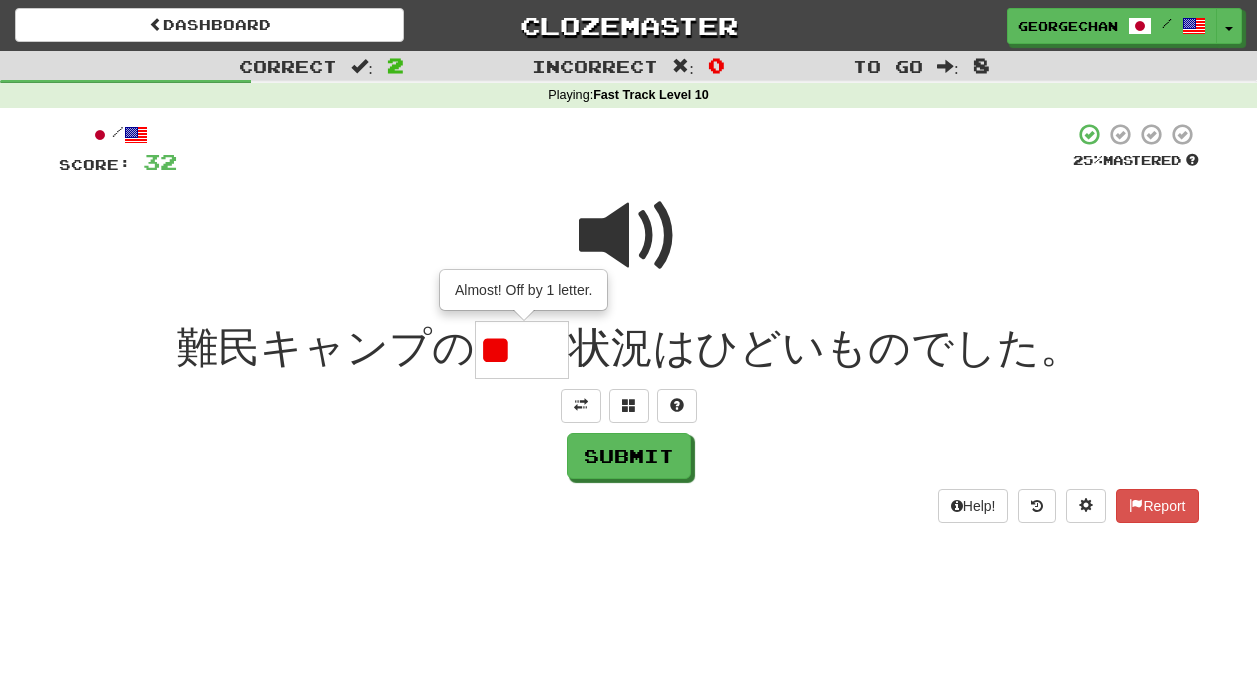 type on "*" 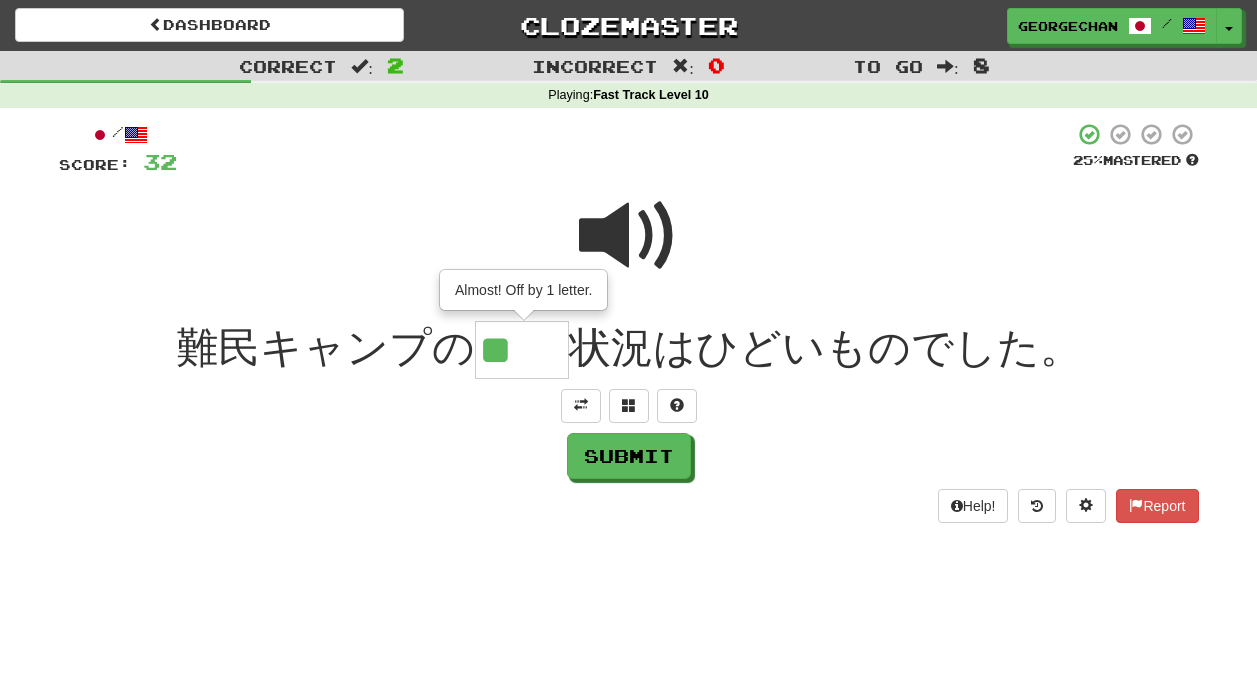 type on "**" 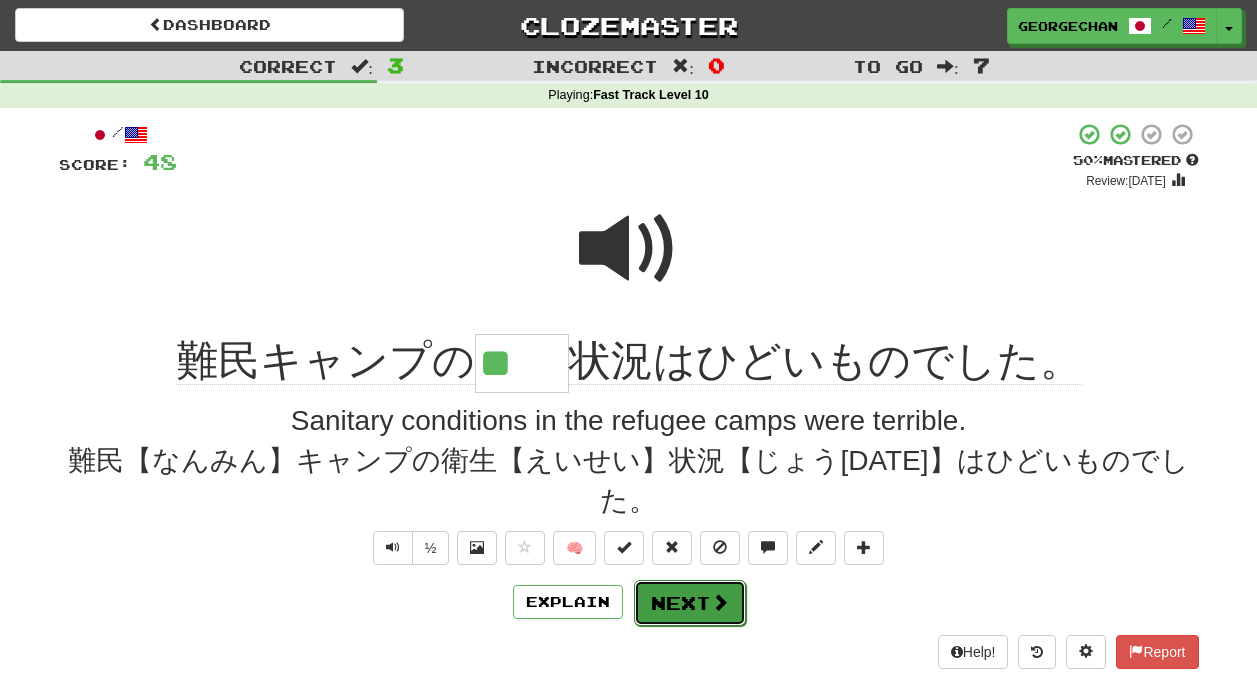click on "Next" at bounding box center (690, 603) 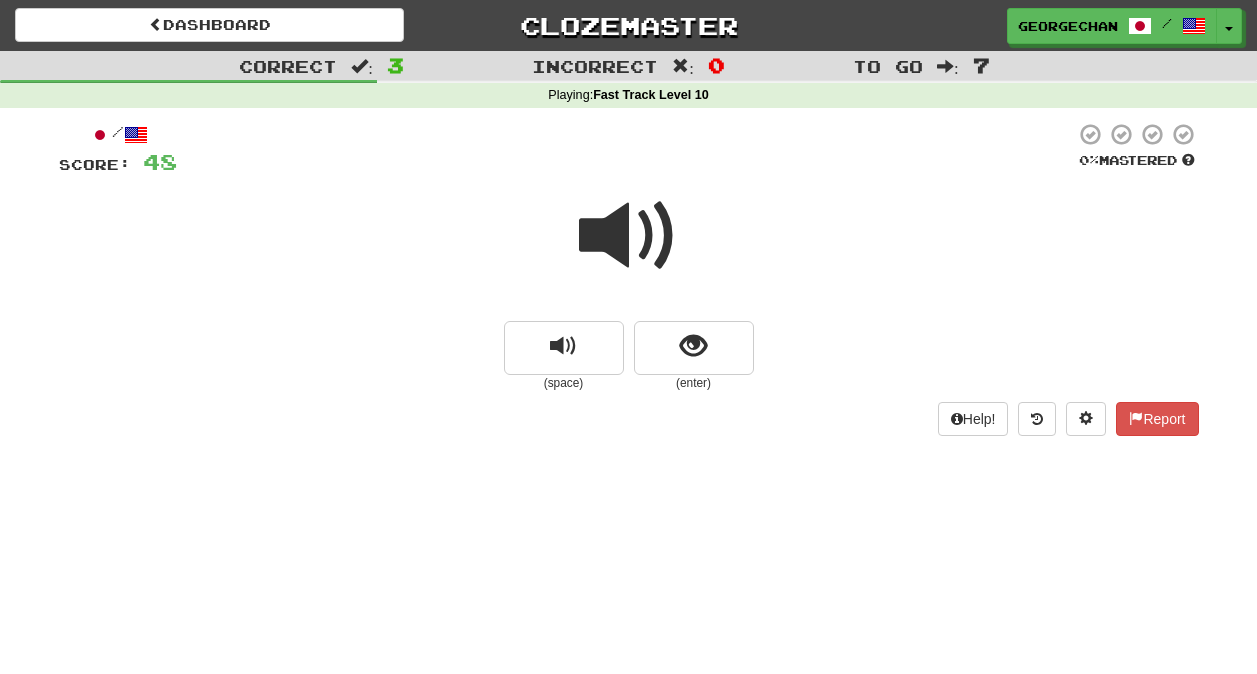 click at bounding box center [629, 236] 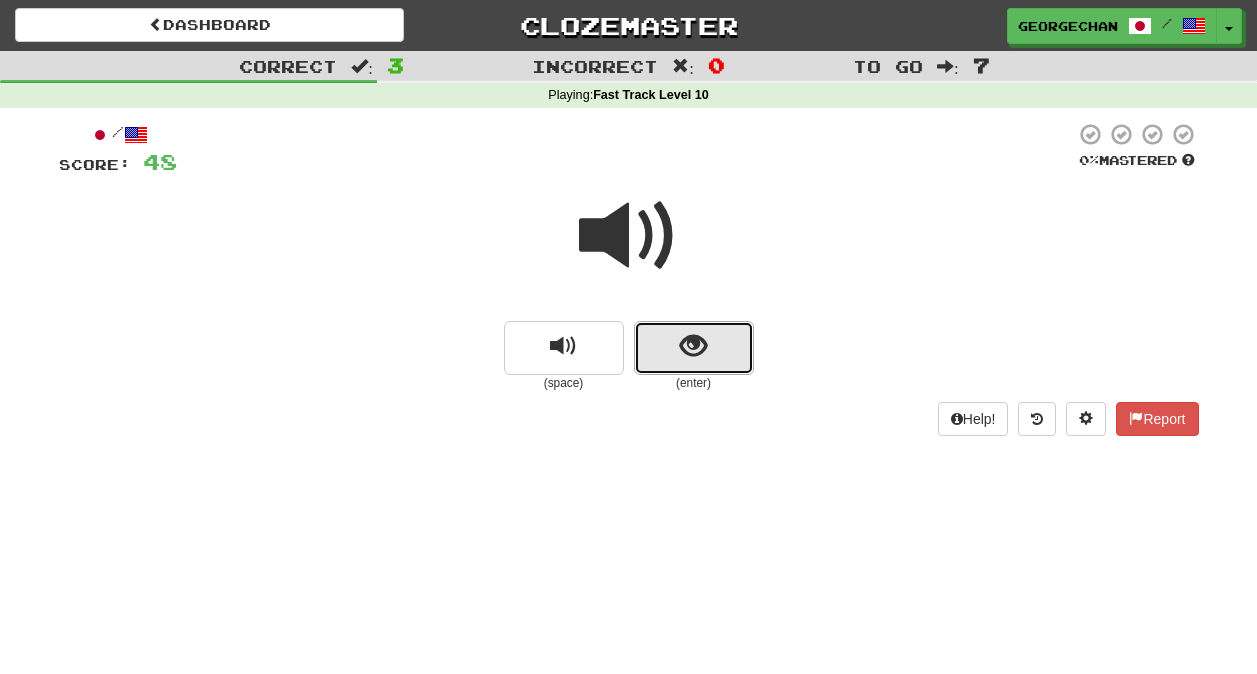 click at bounding box center (694, 348) 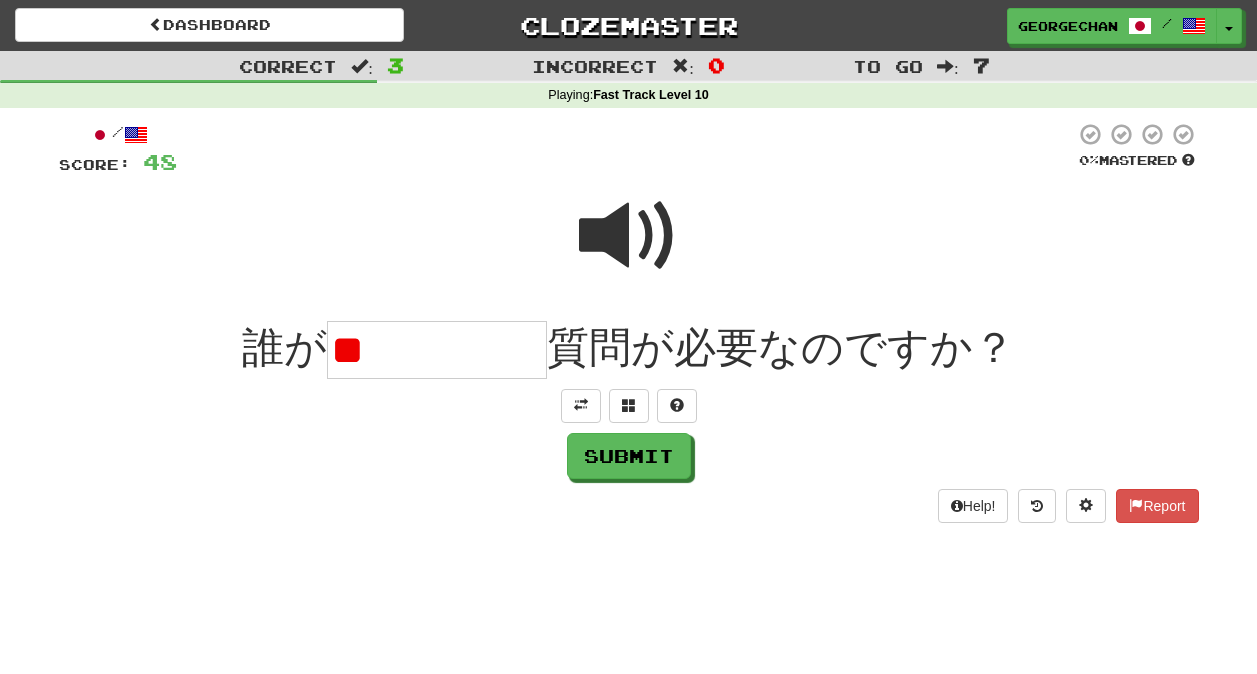 type on "*" 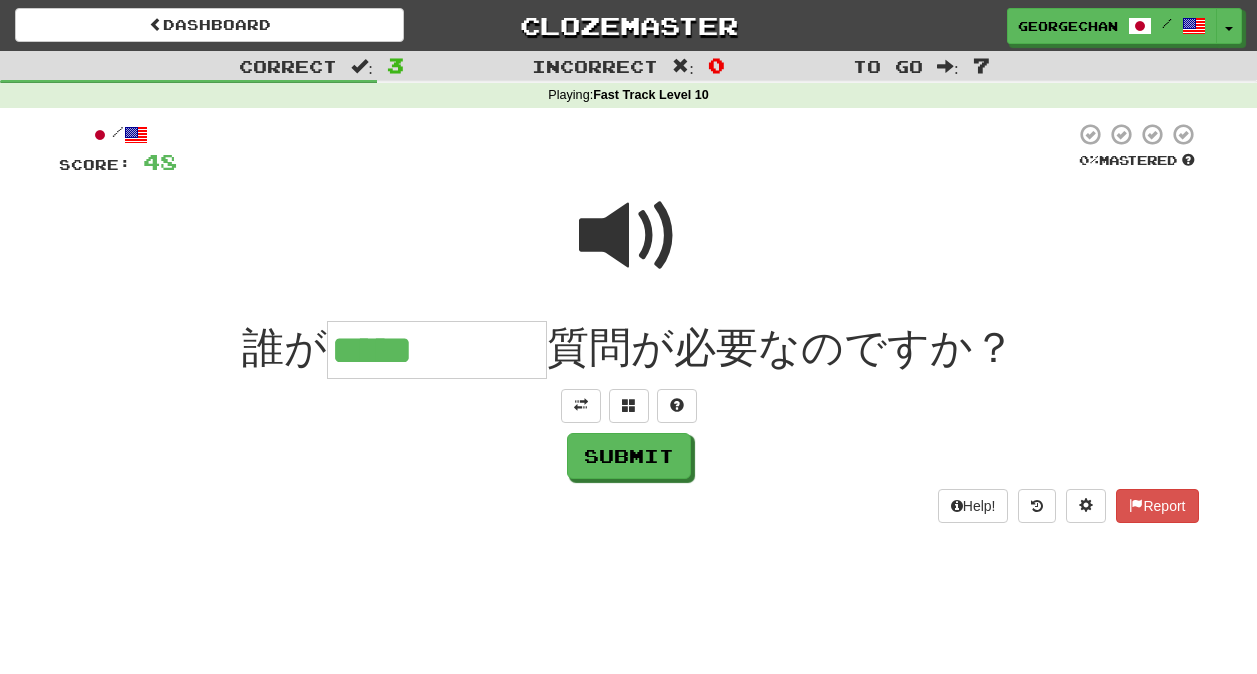 type on "*****" 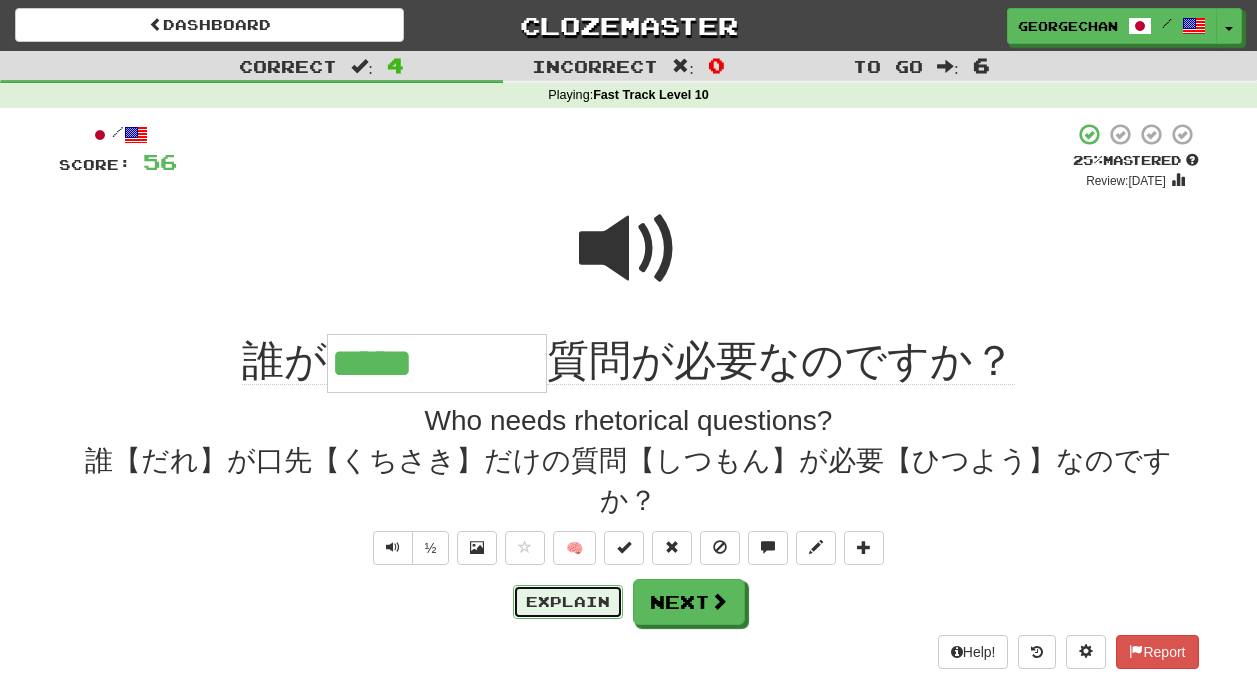 click on "Explain" at bounding box center (568, 602) 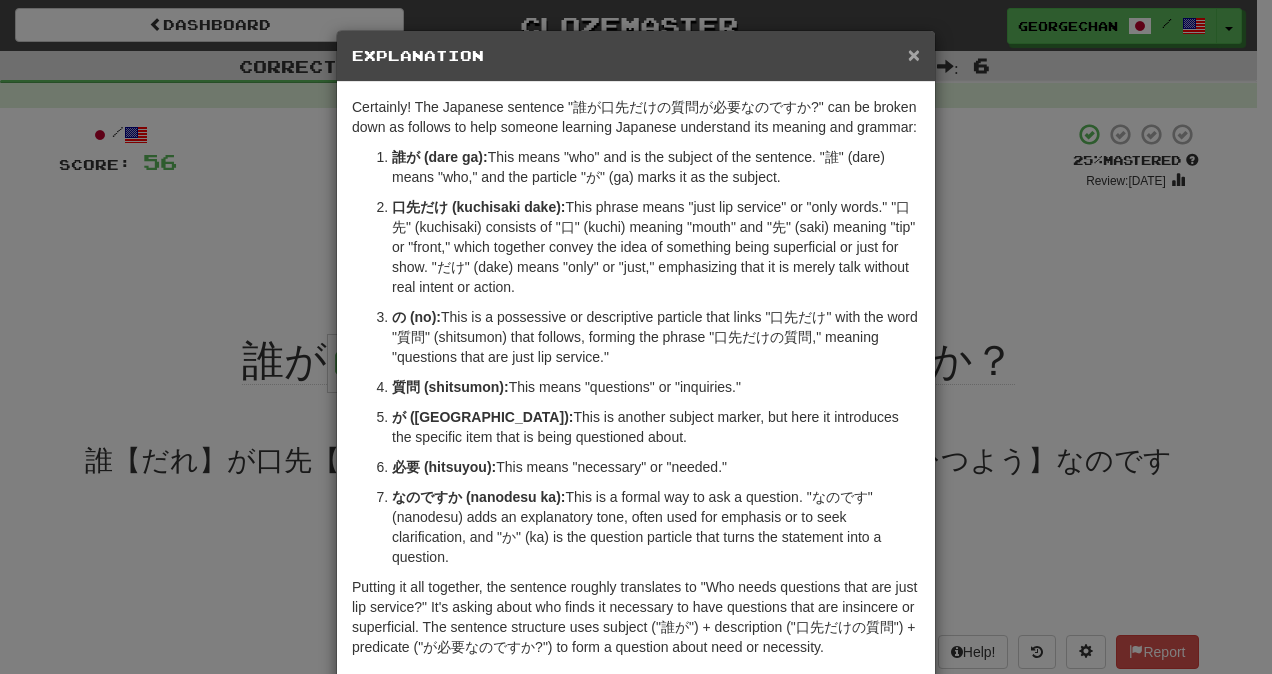 click on "×" at bounding box center (914, 54) 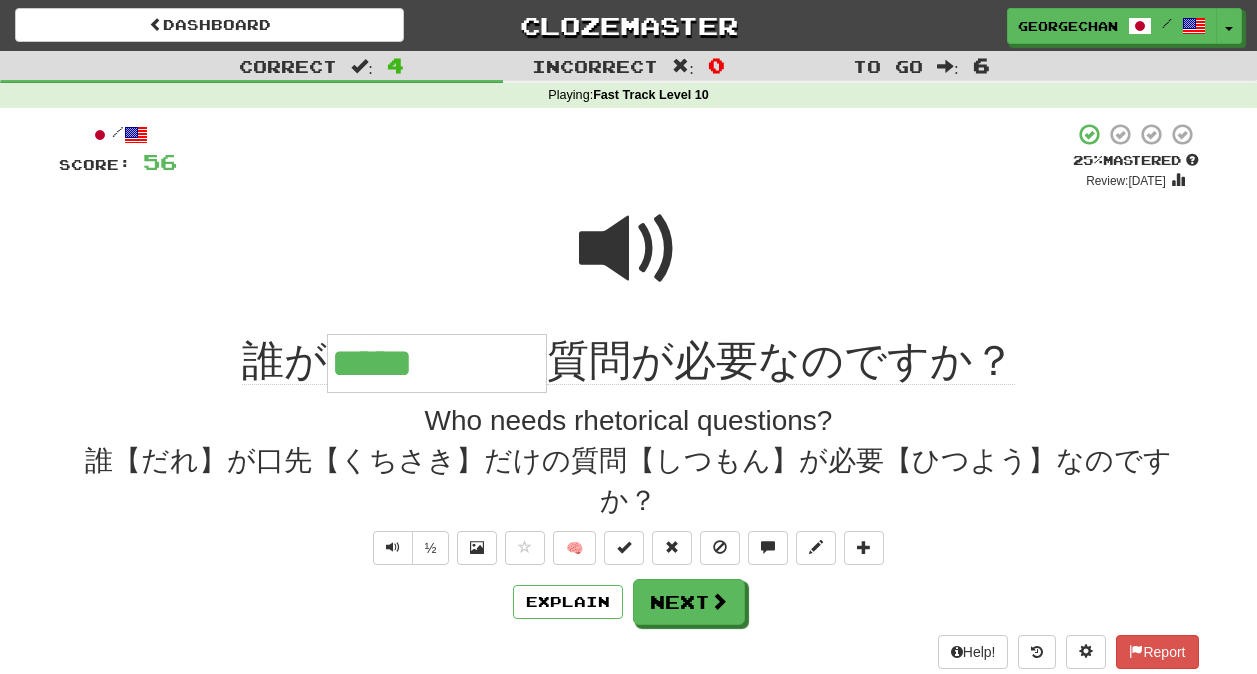 click at bounding box center (629, 249) 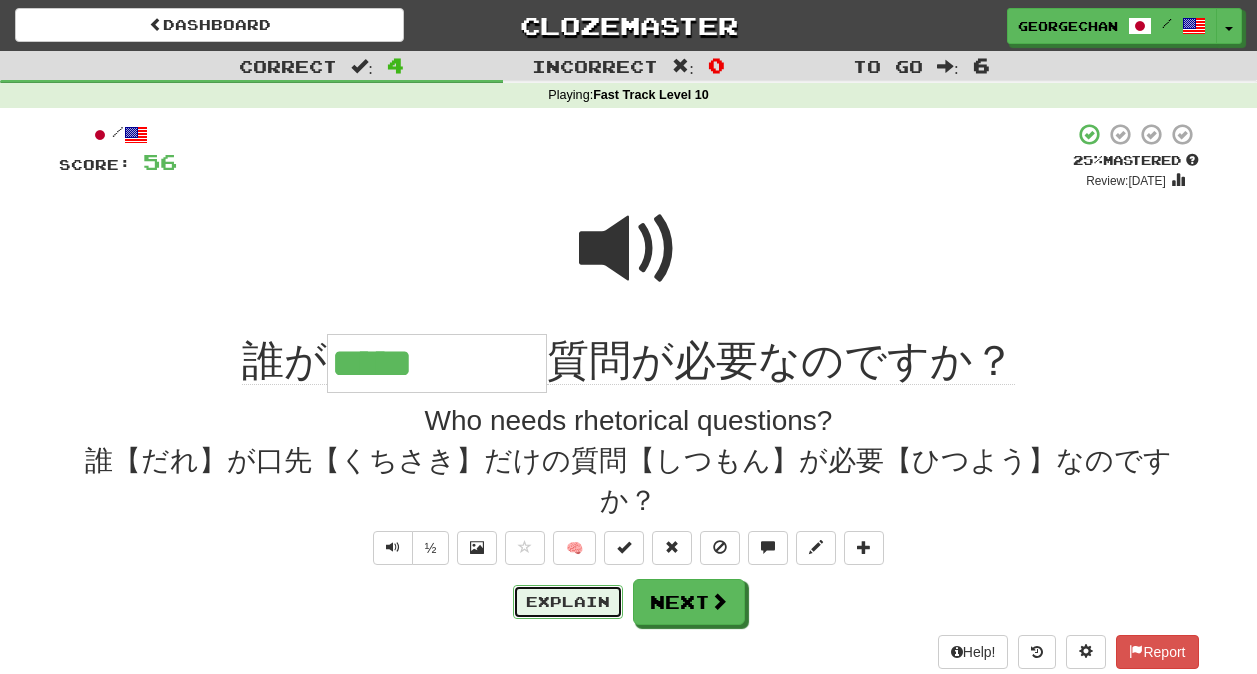 click on "Explain" at bounding box center [568, 602] 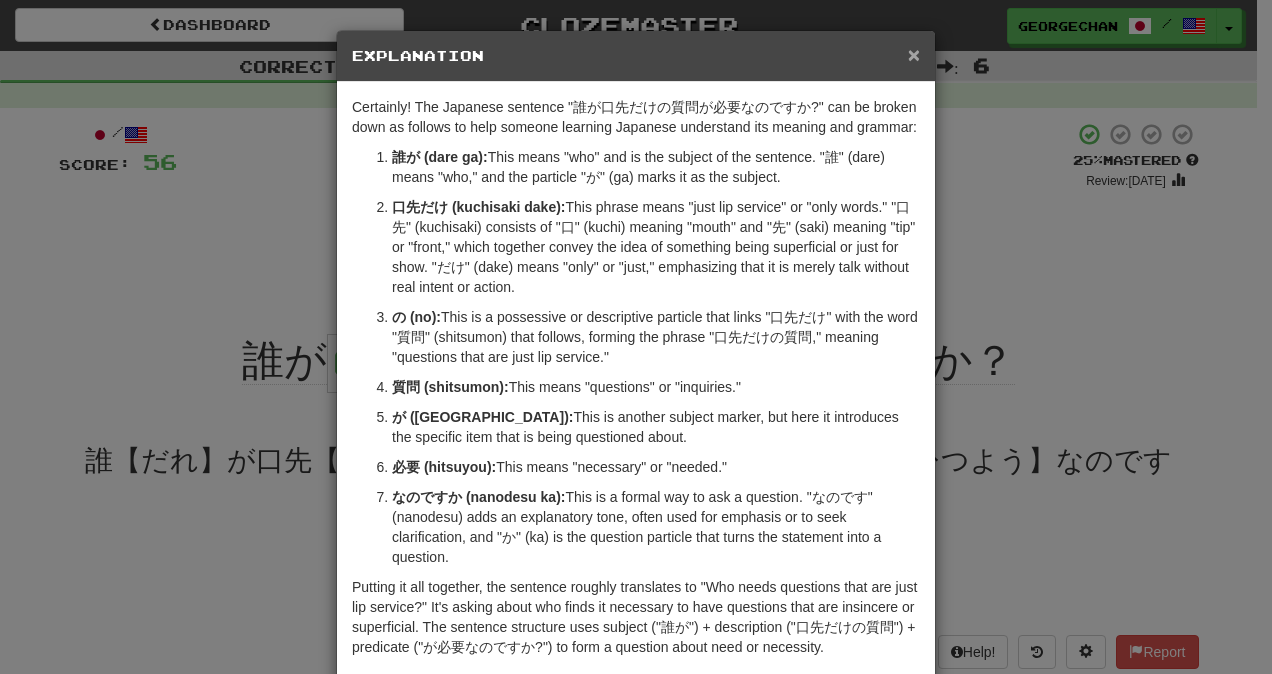click on "×" at bounding box center (914, 54) 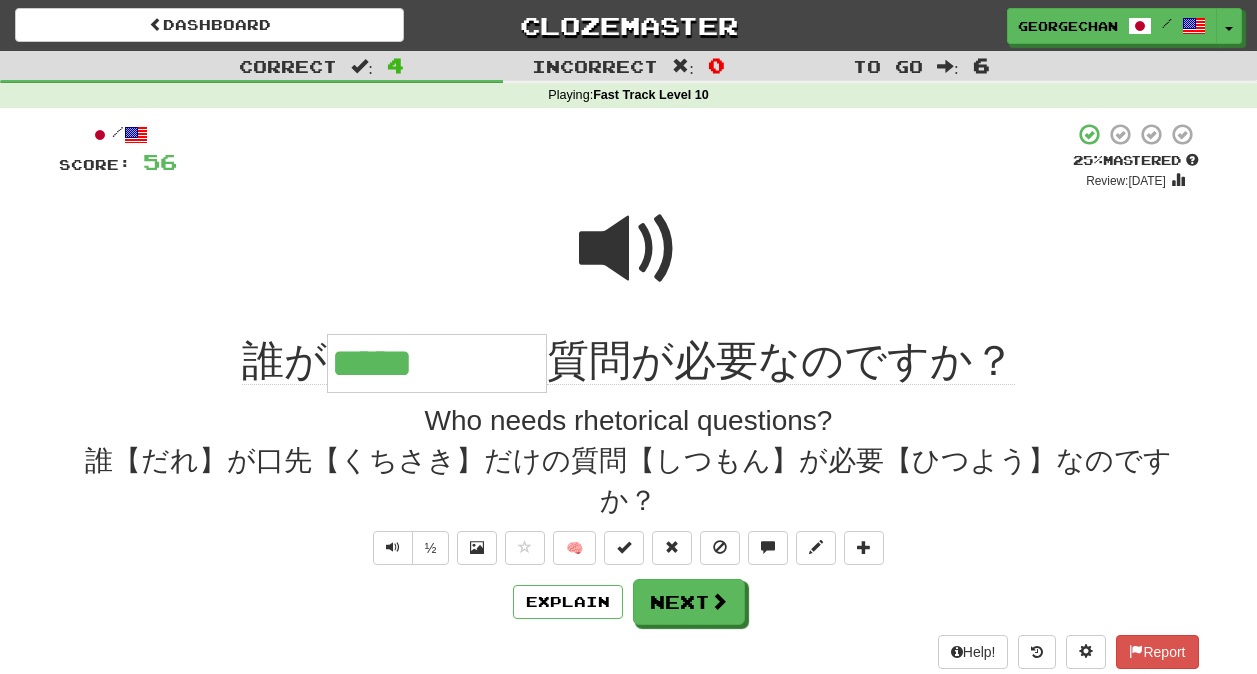 drag, startPoint x: 904, startPoint y: 53, endPoint x: 601, endPoint y: 257, distance: 365.27386 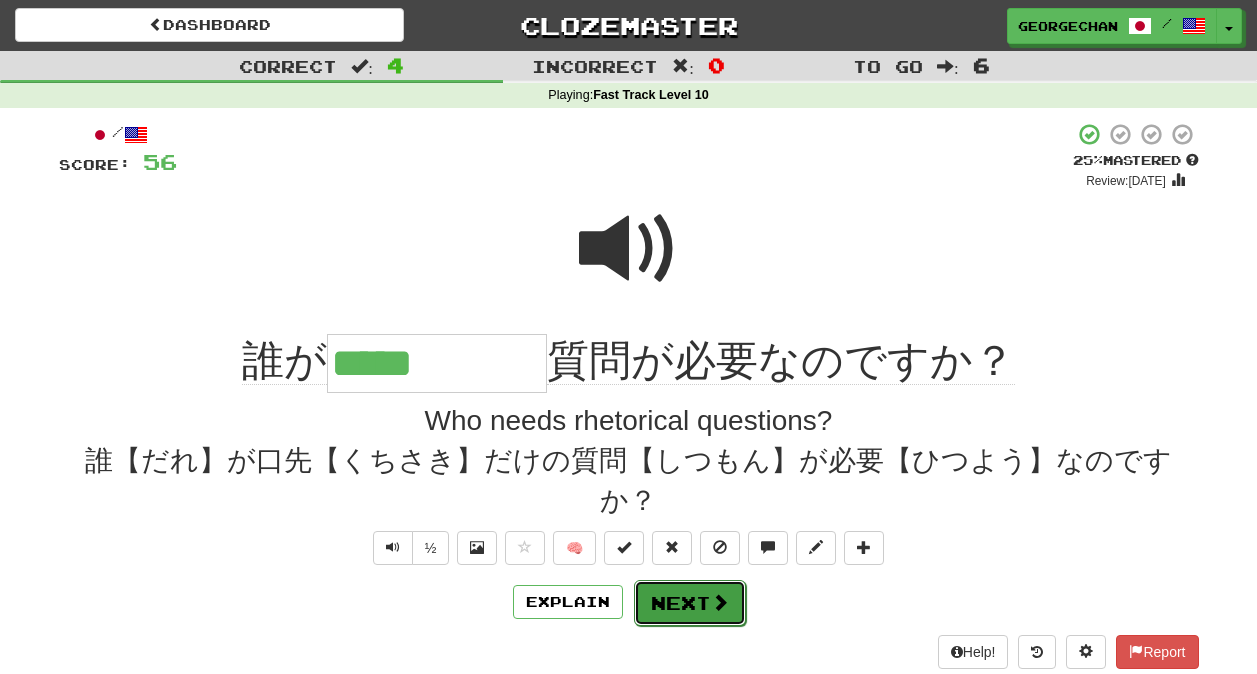 click on "Next" at bounding box center (690, 603) 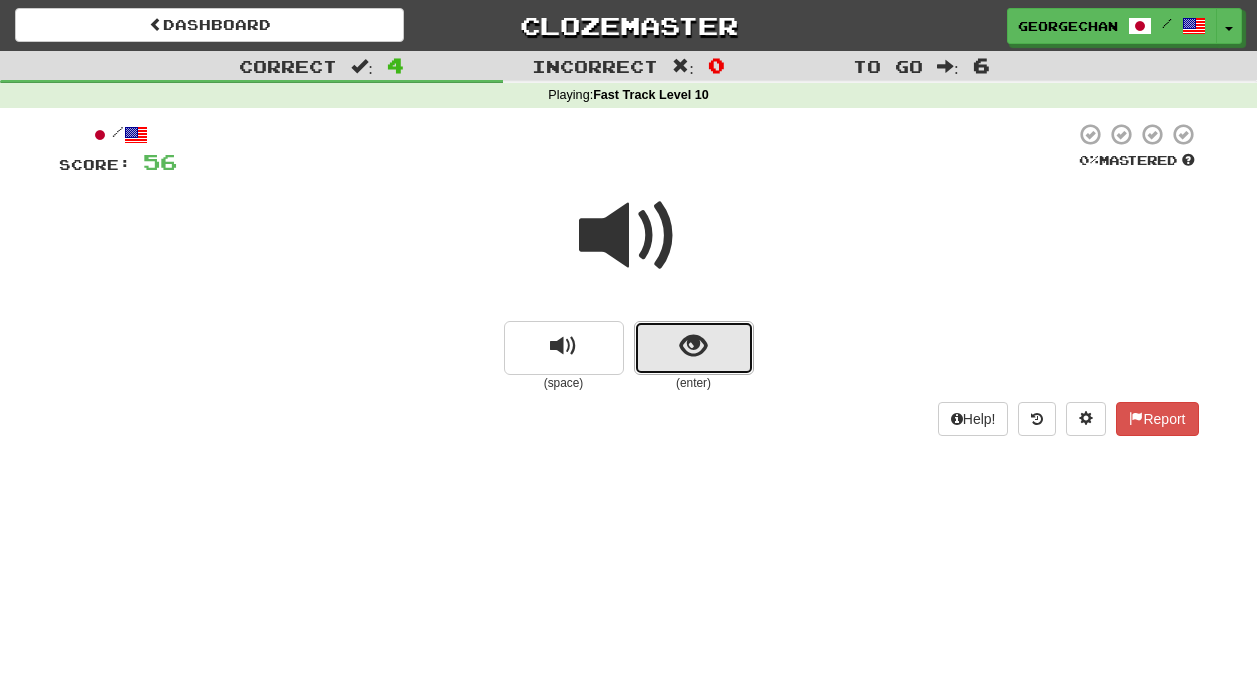 click at bounding box center (693, 346) 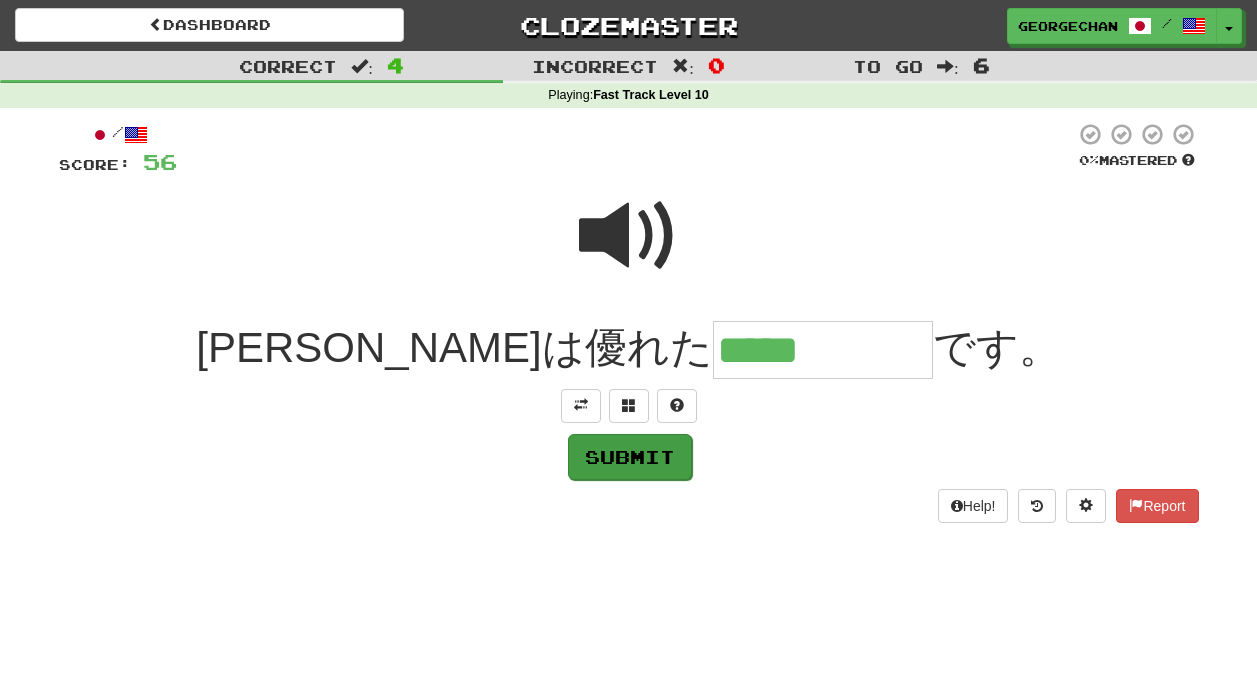 type on "*****" 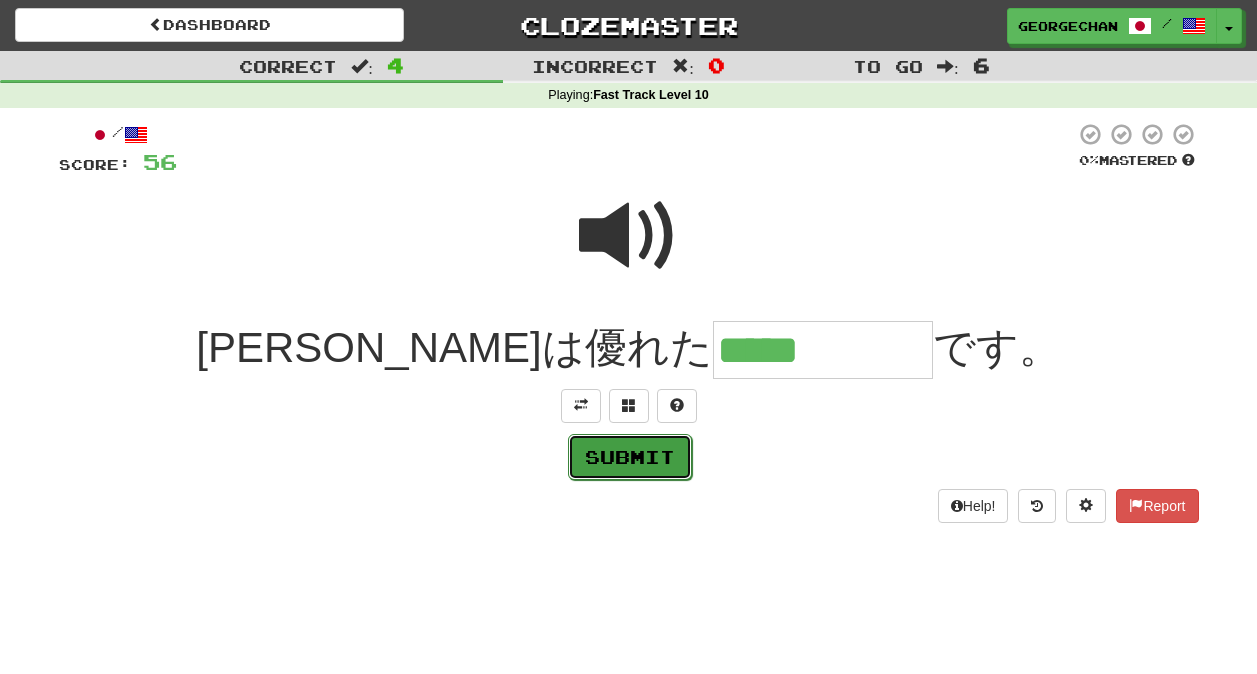 click on "Submit" at bounding box center [630, 457] 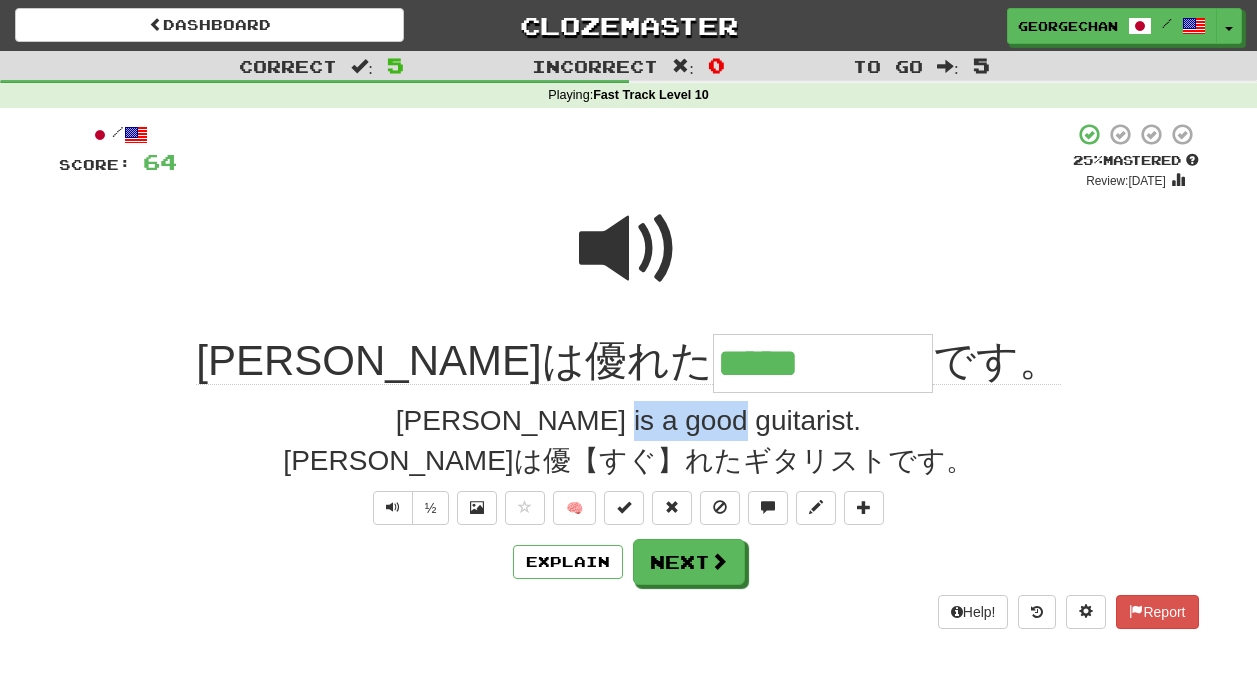 drag, startPoint x: 668, startPoint y: 427, endPoint x: 763, endPoint y: 424, distance: 95.047356 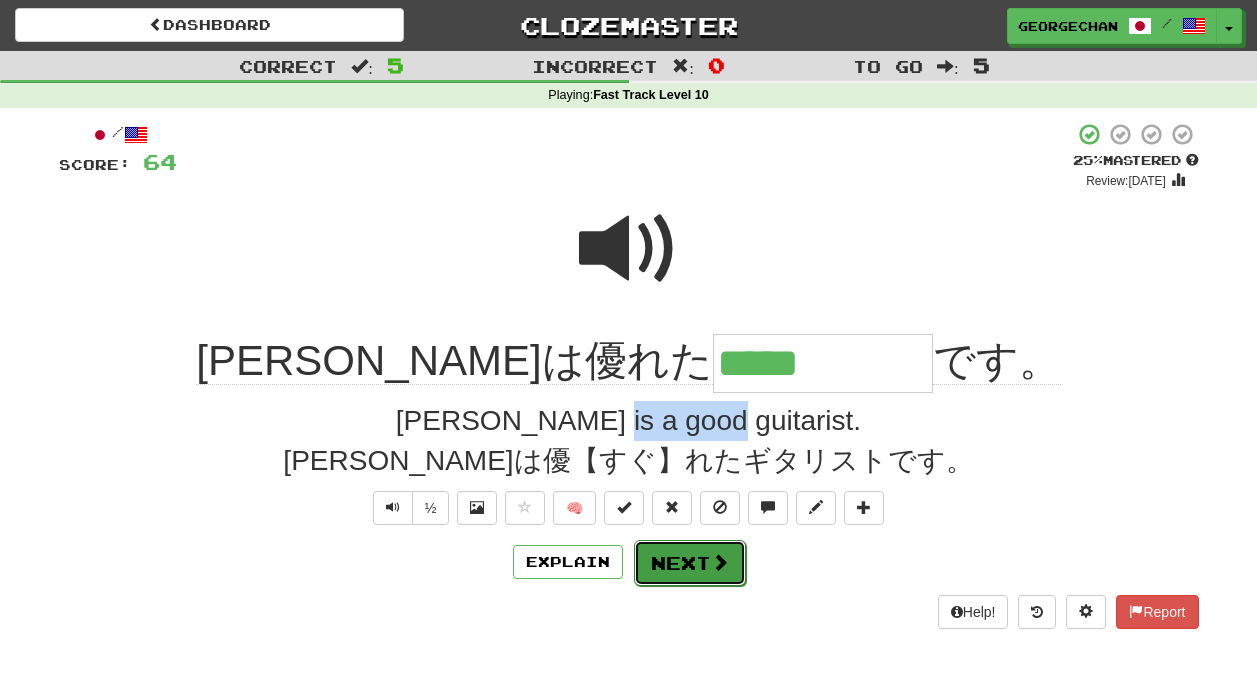 click at bounding box center (720, 562) 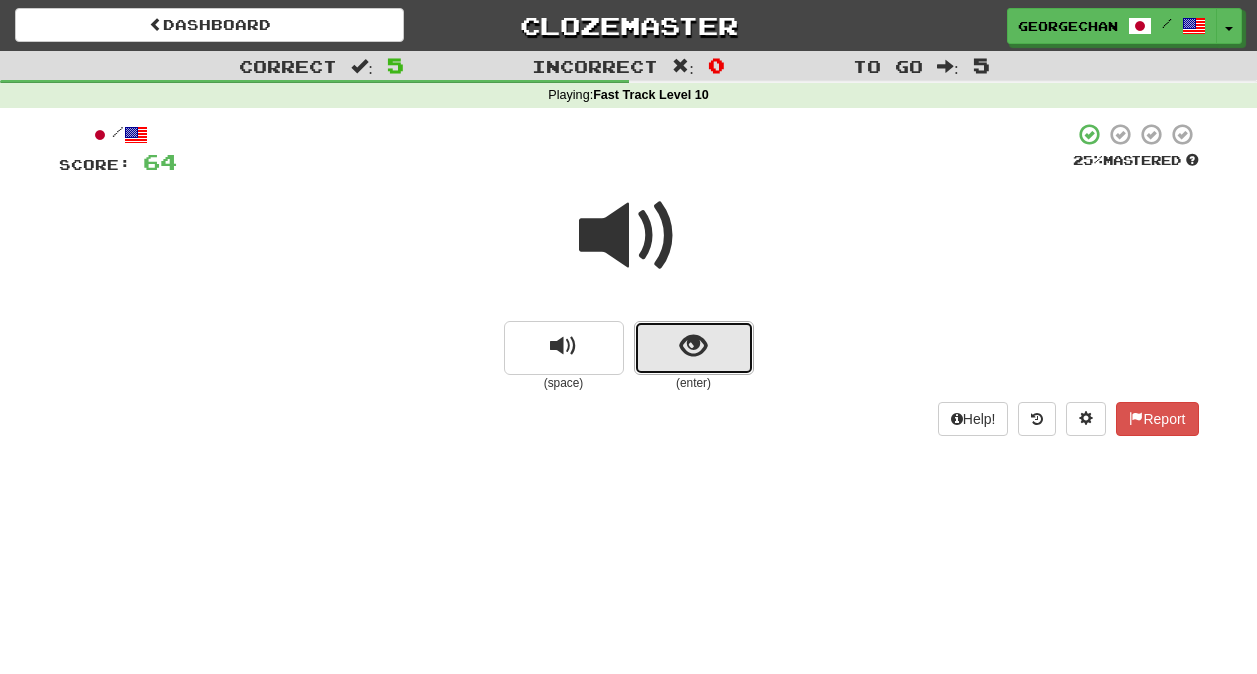 click at bounding box center [693, 346] 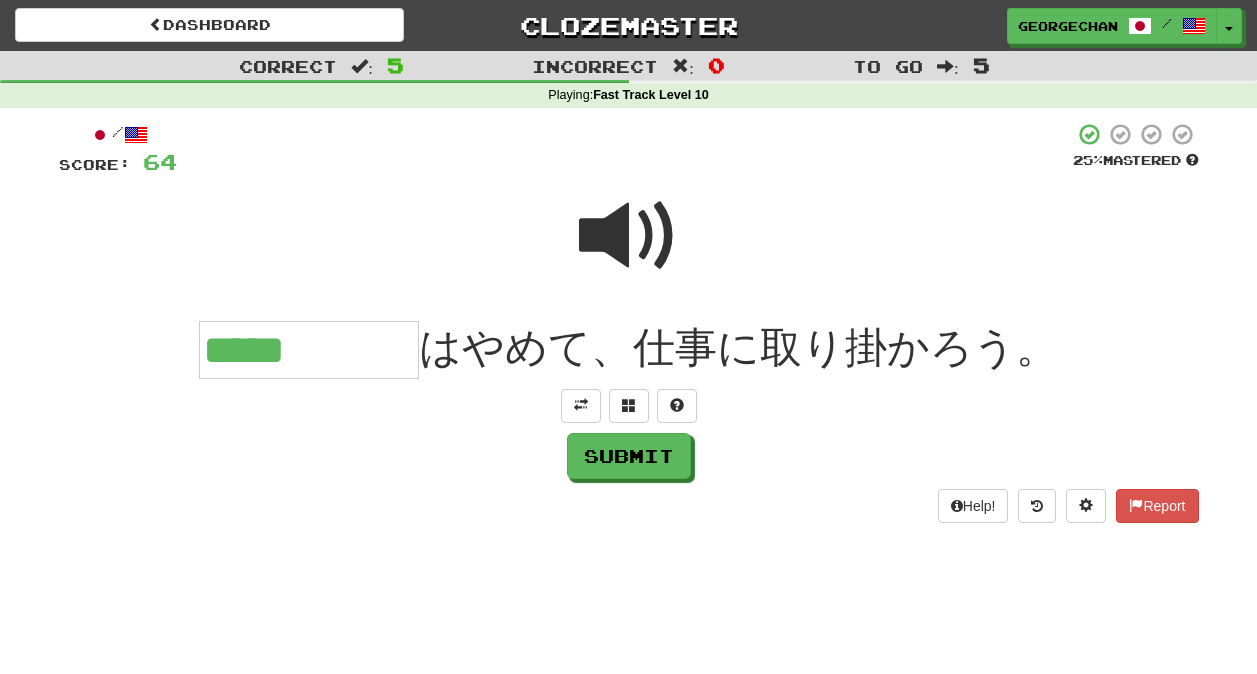 type on "*****" 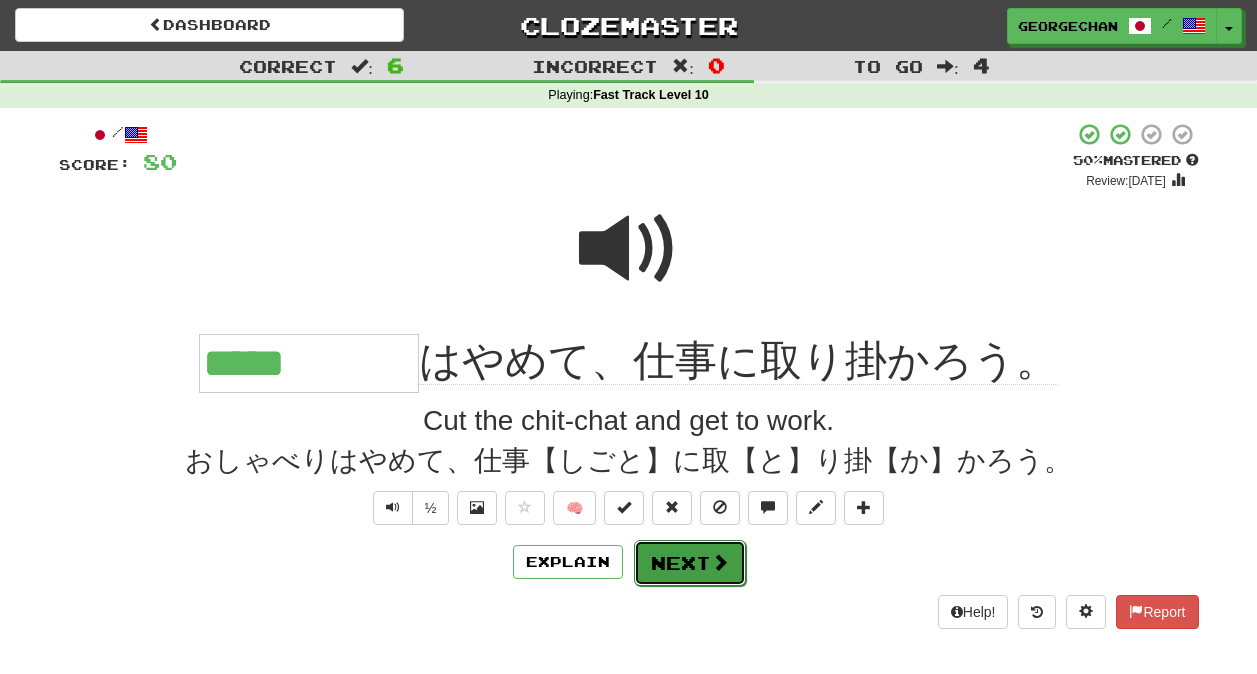 click on "Next" at bounding box center [690, 563] 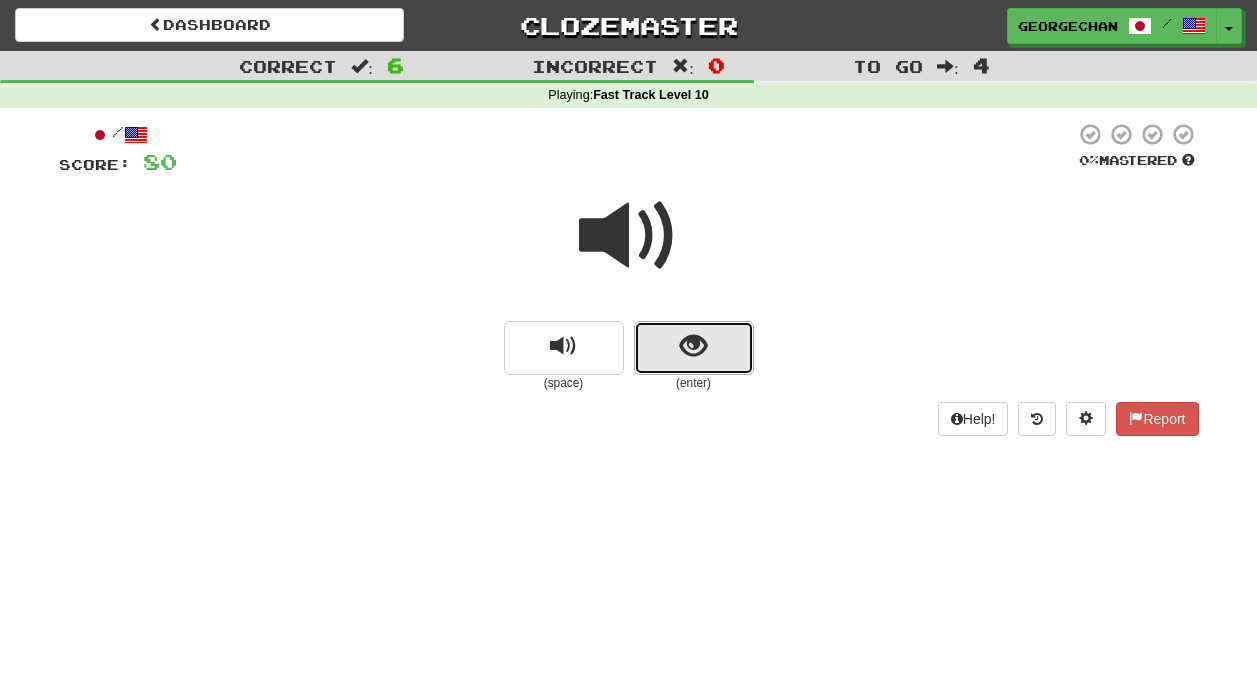 click at bounding box center [694, 348] 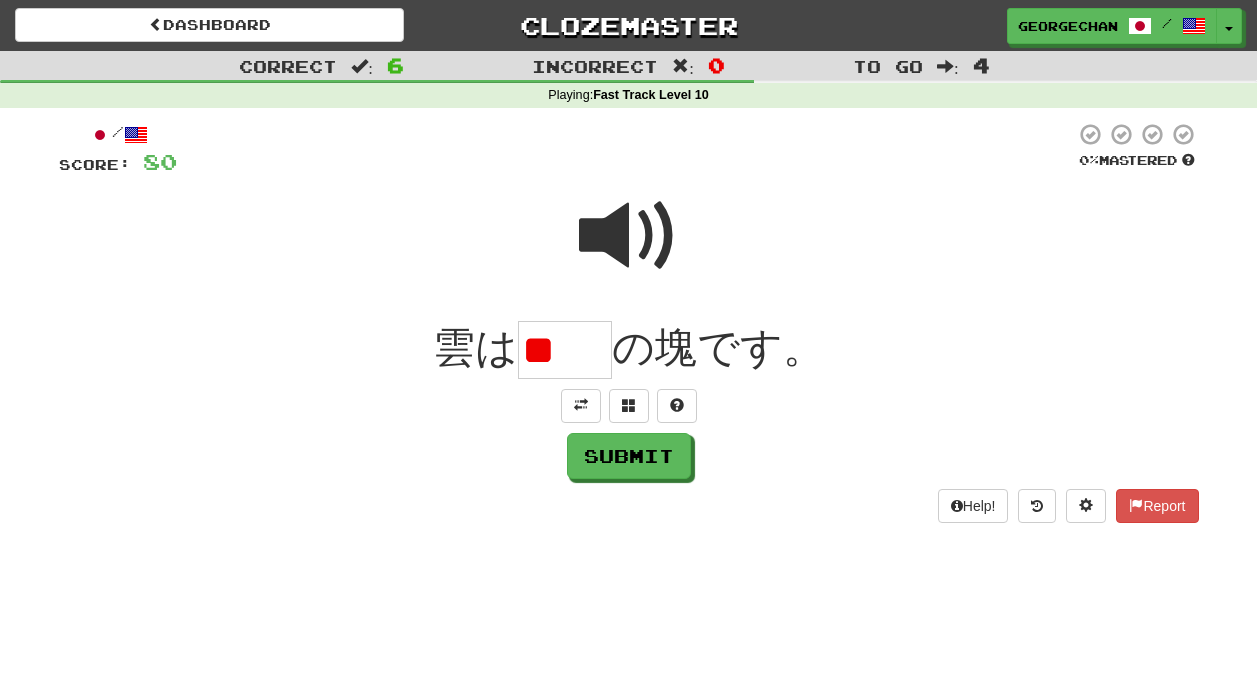 scroll, scrollTop: 0, scrollLeft: 0, axis: both 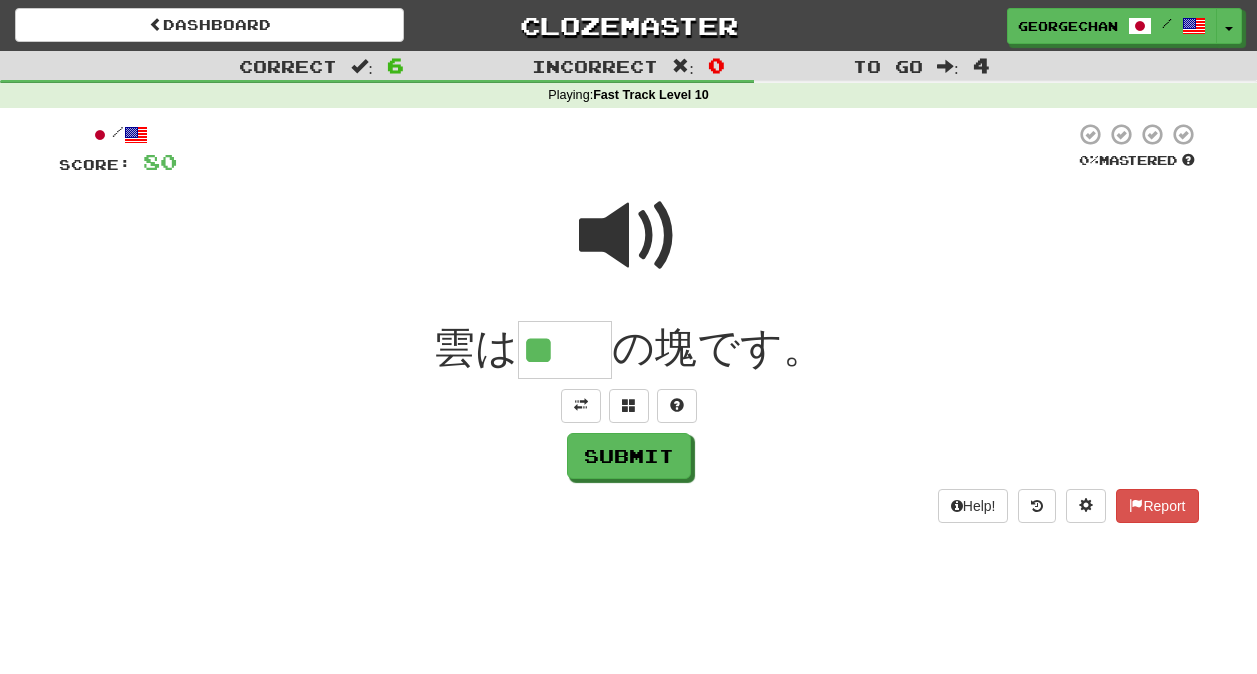 type on "**" 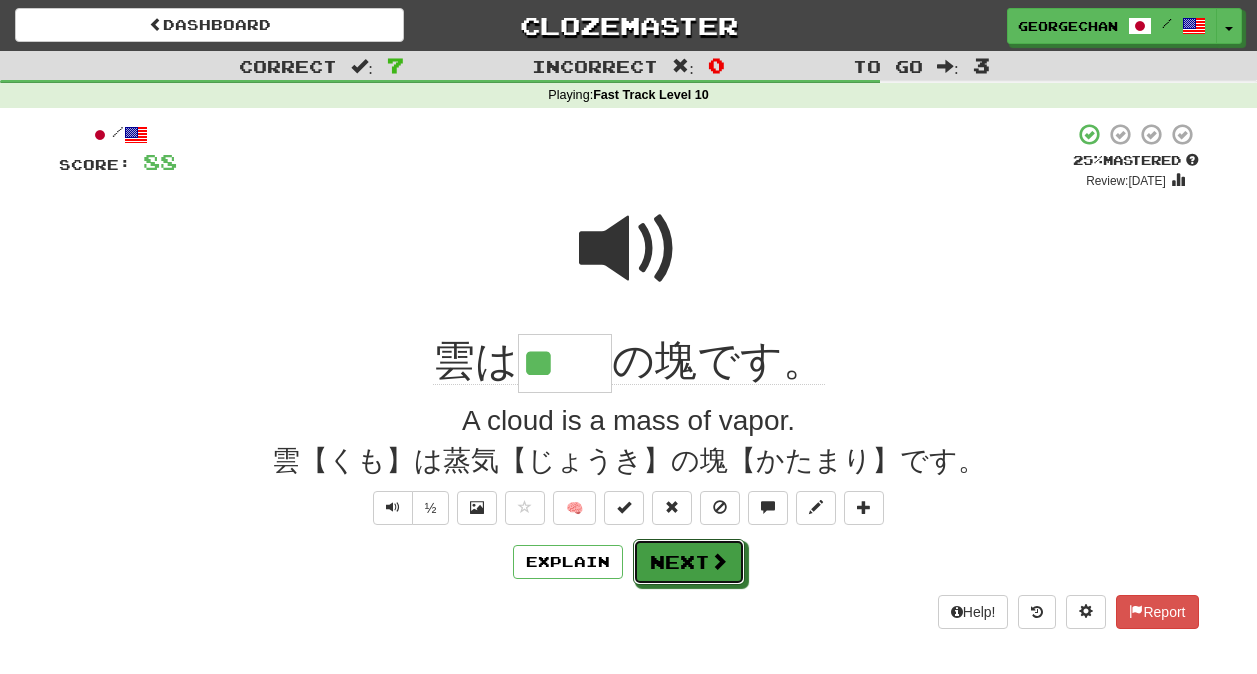 click on "Next" at bounding box center (689, 562) 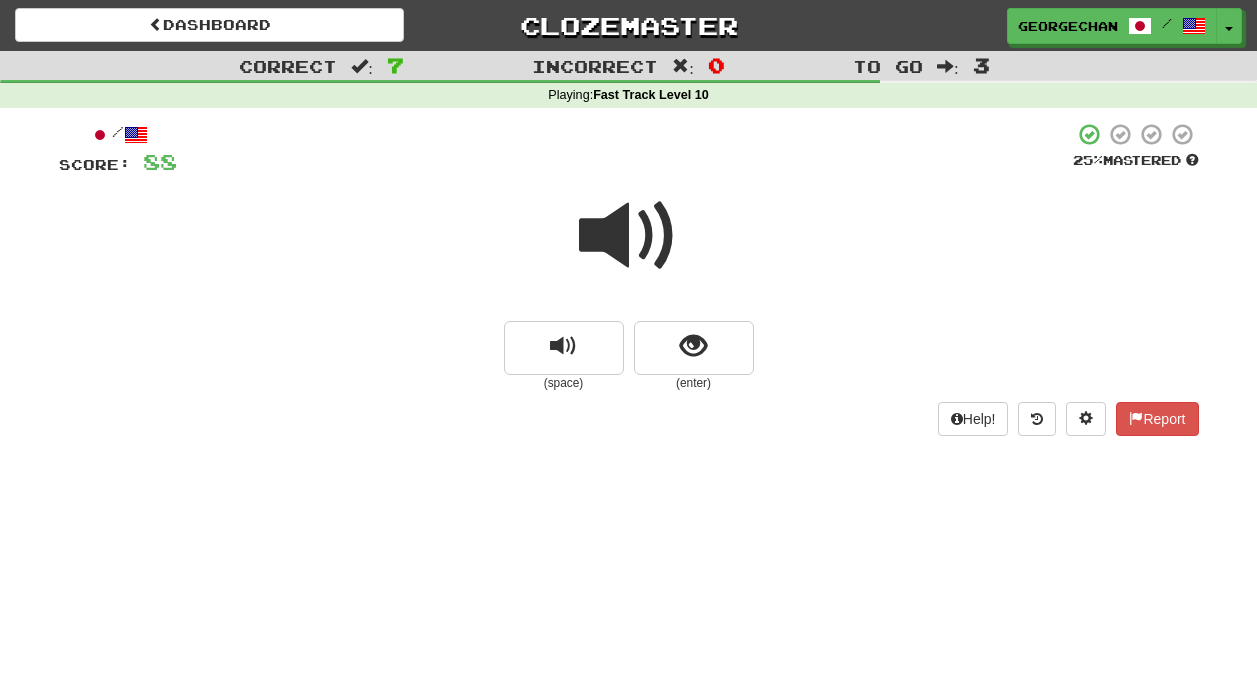 click at bounding box center (629, 236) 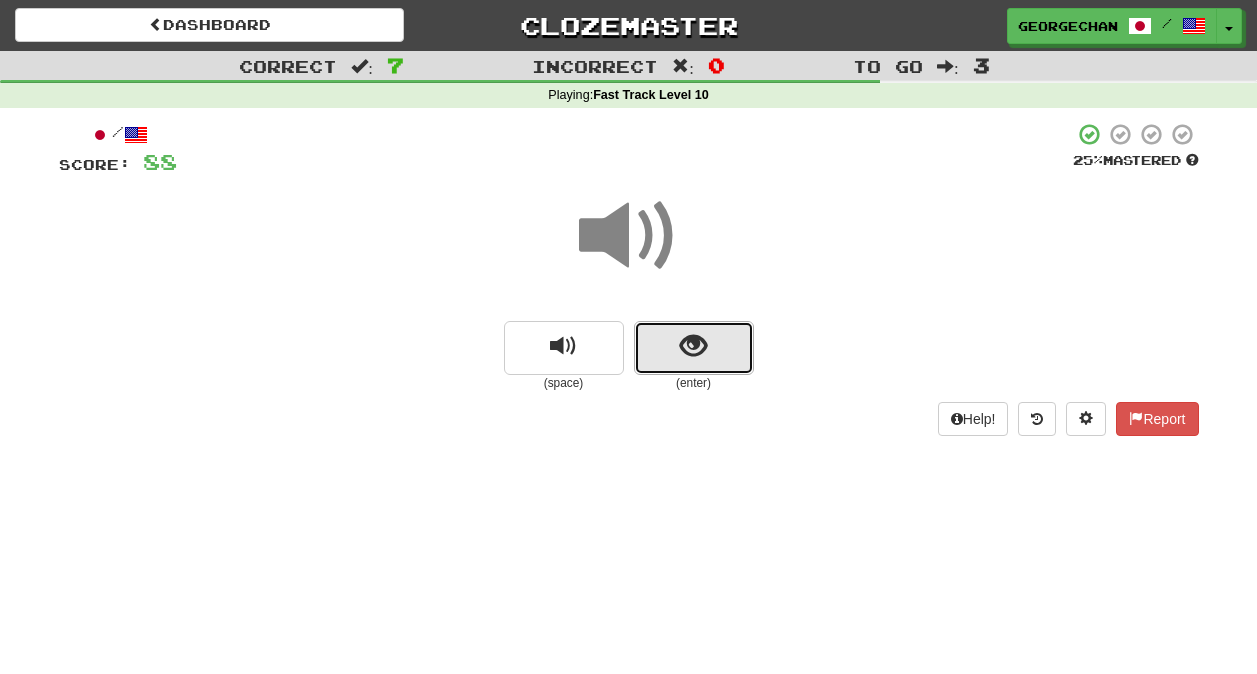 click at bounding box center (694, 348) 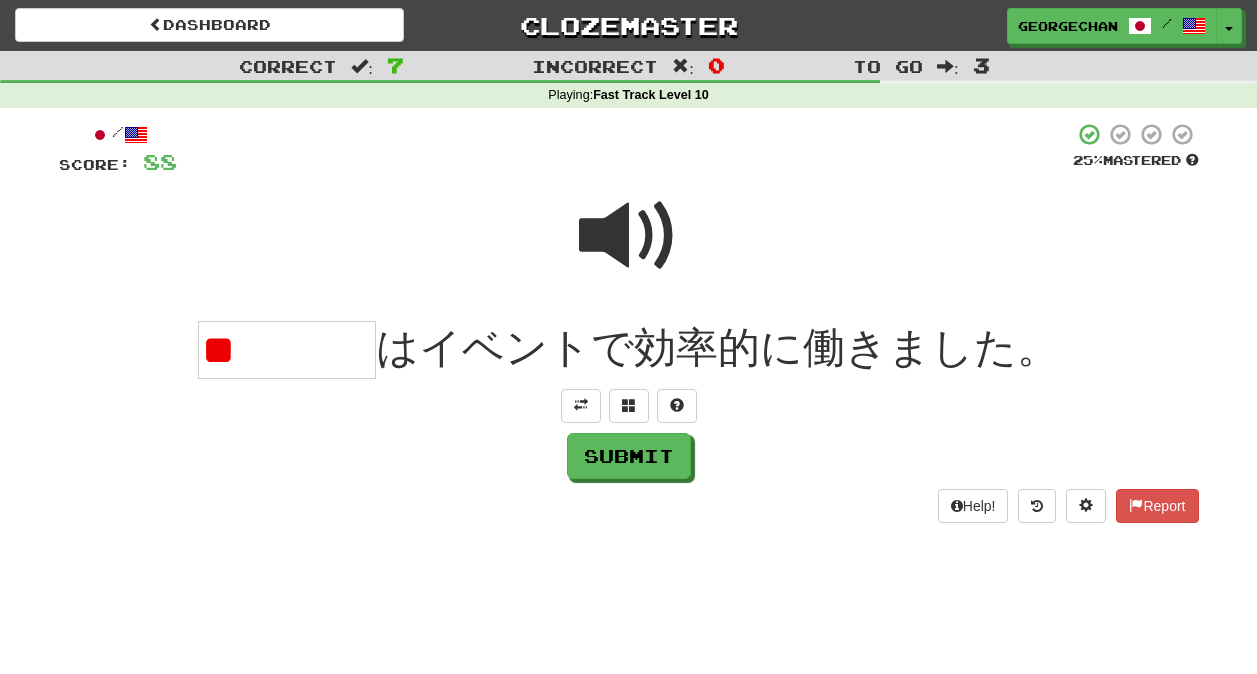 type on "*" 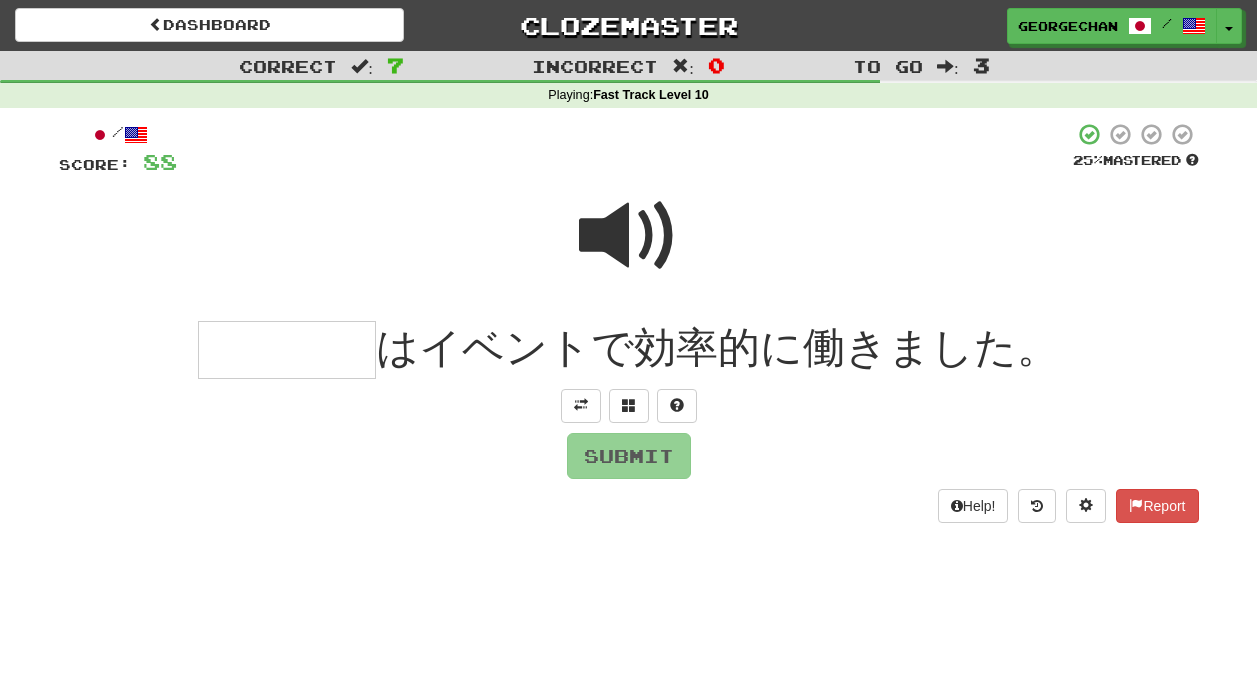 type on "*" 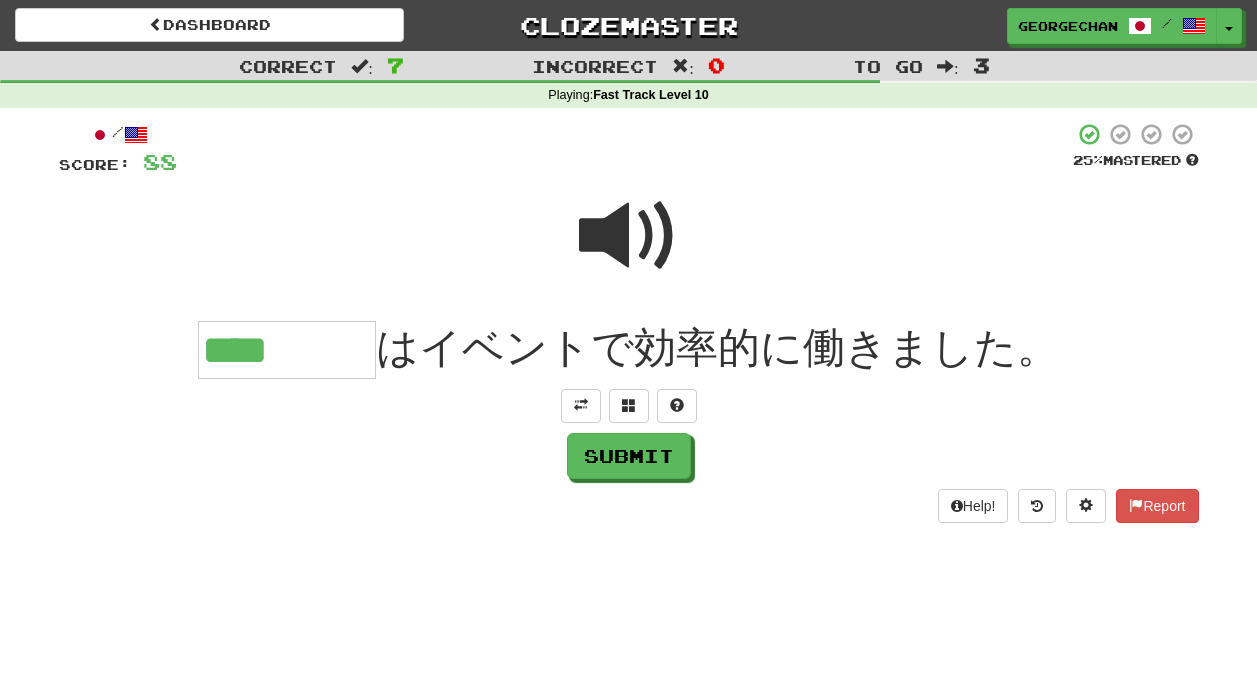 type on "****" 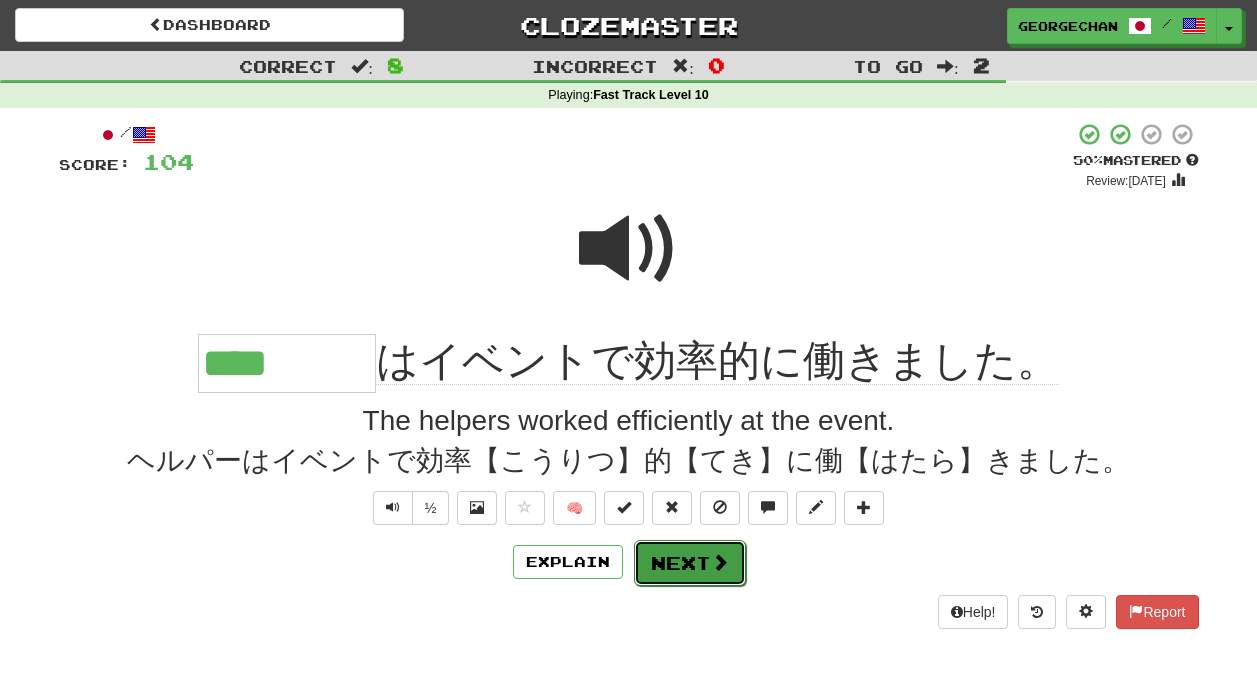 click on "Explain Next" at bounding box center [629, 562] 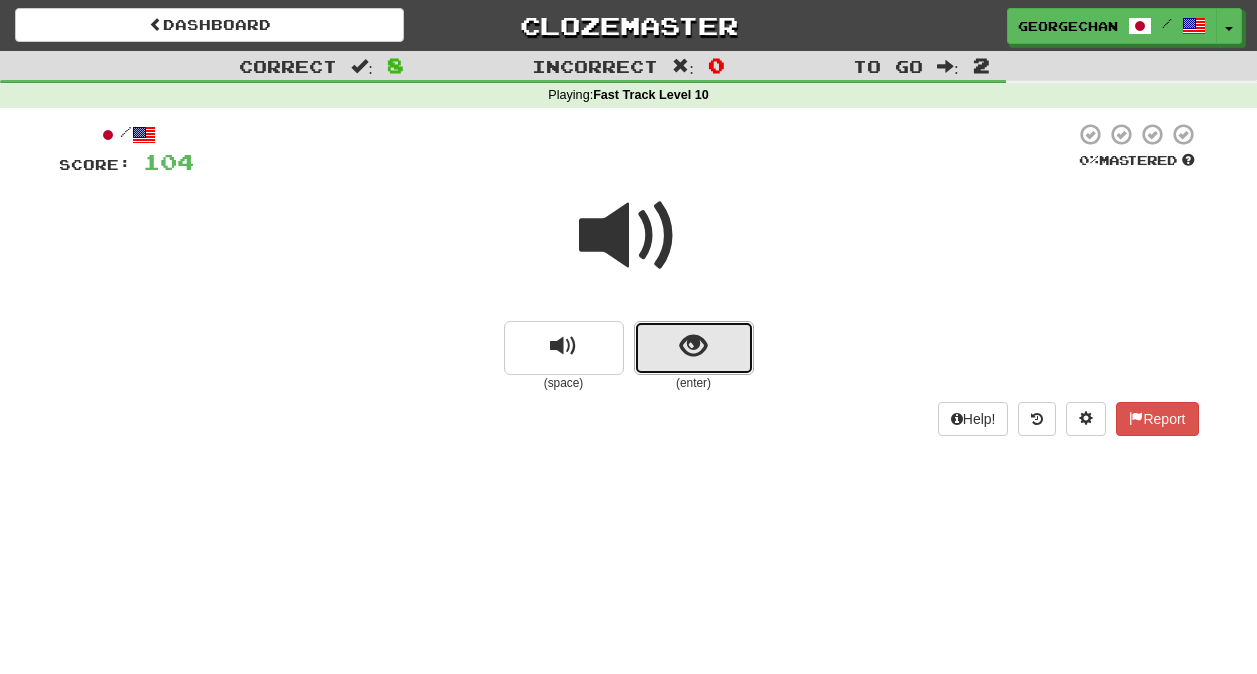click at bounding box center (694, 348) 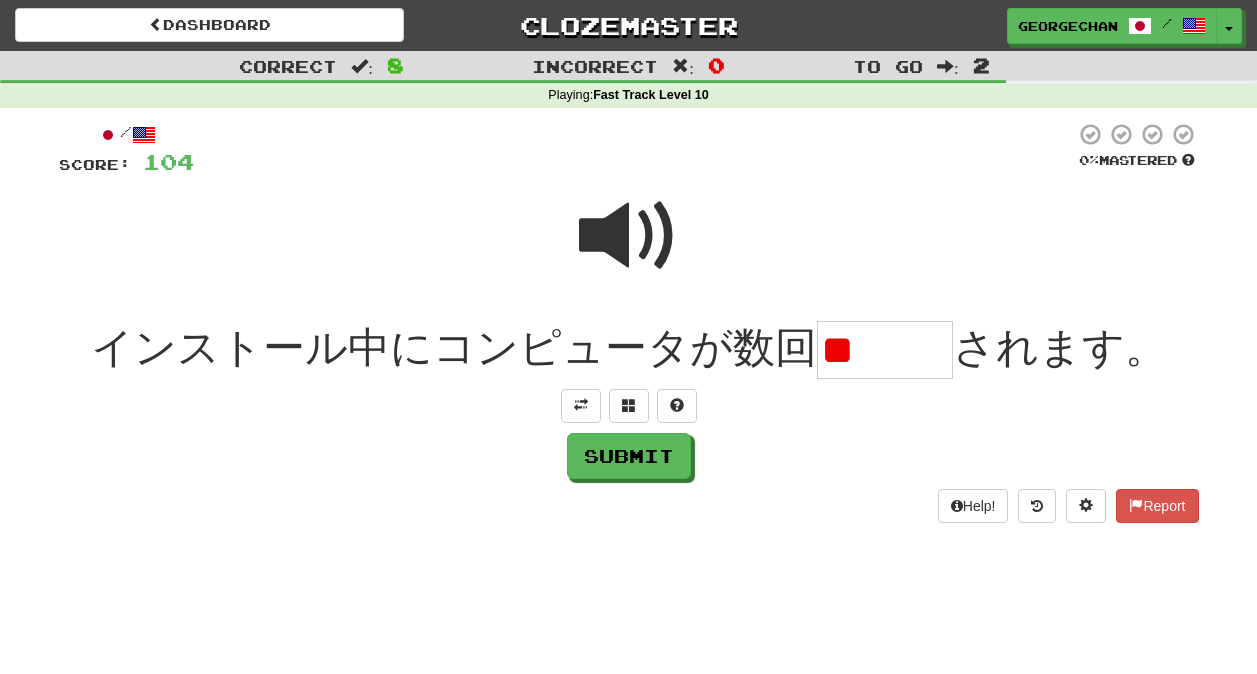 type on "*" 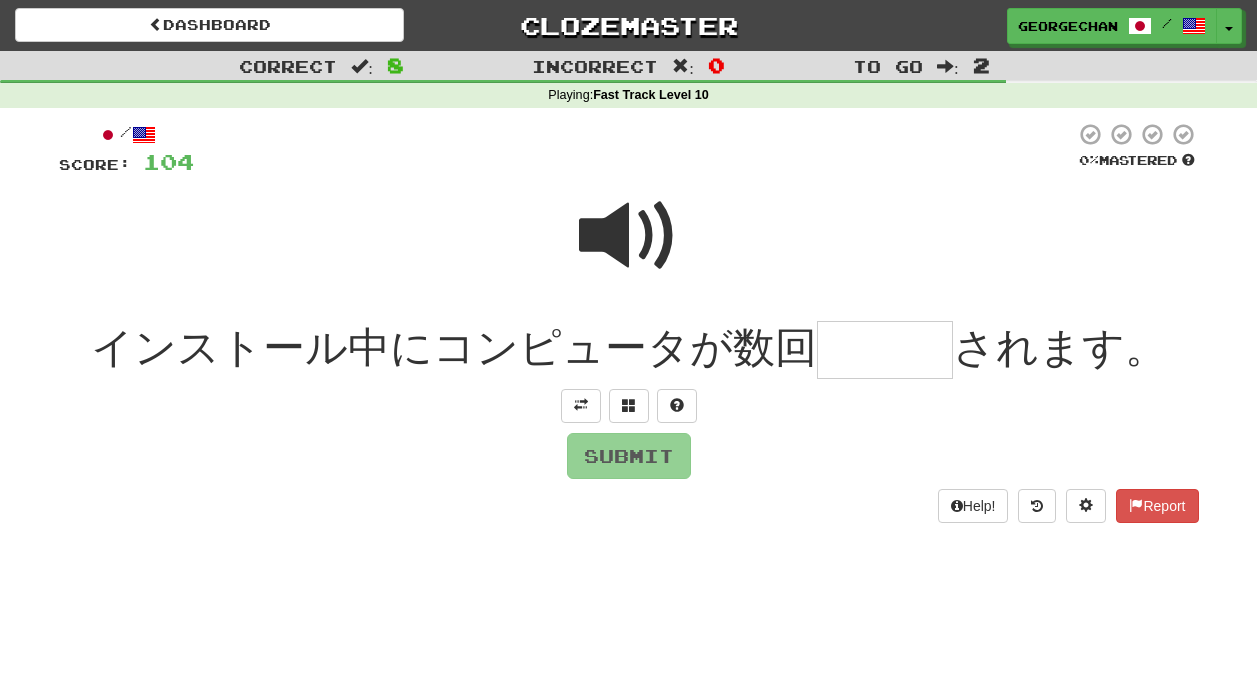 type on "*" 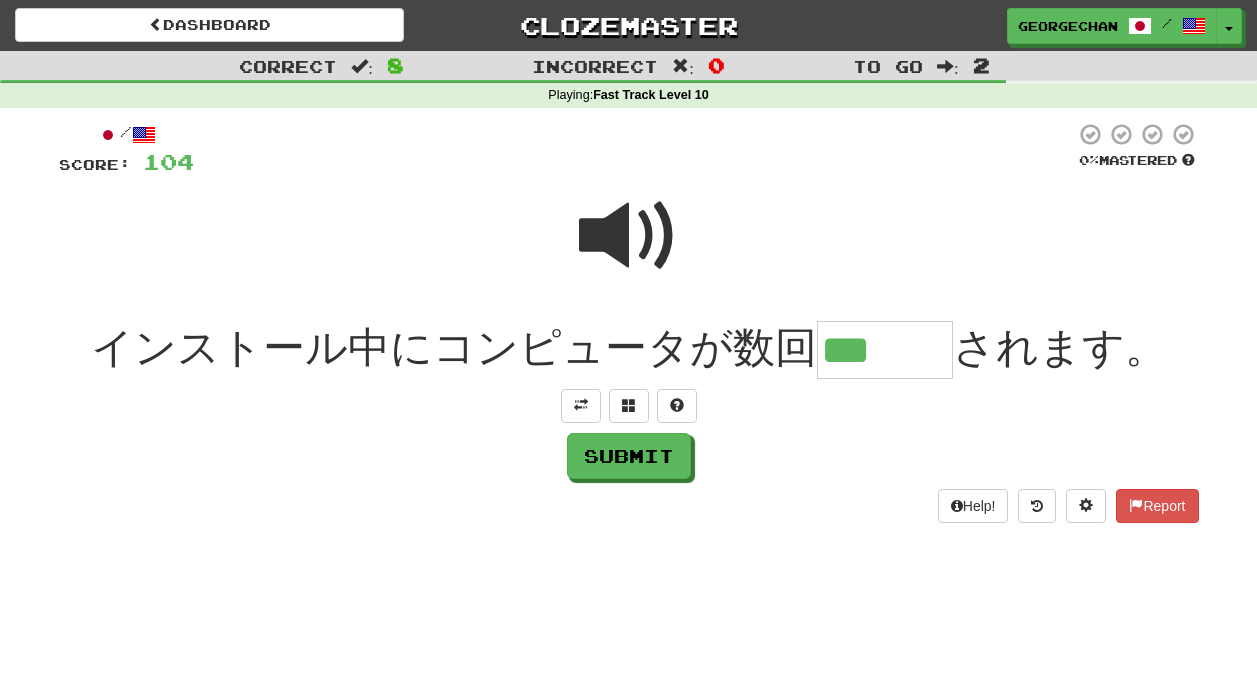 scroll, scrollTop: 0, scrollLeft: 0, axis: both 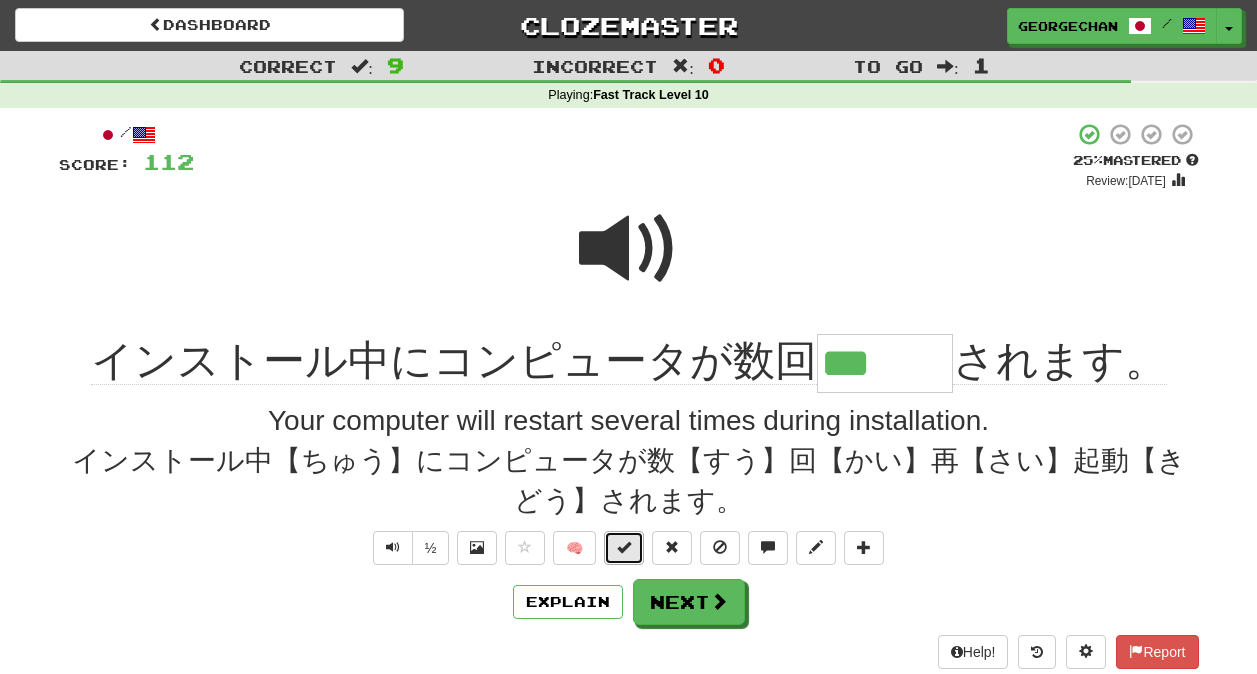 click at bounding box center [624, 548] 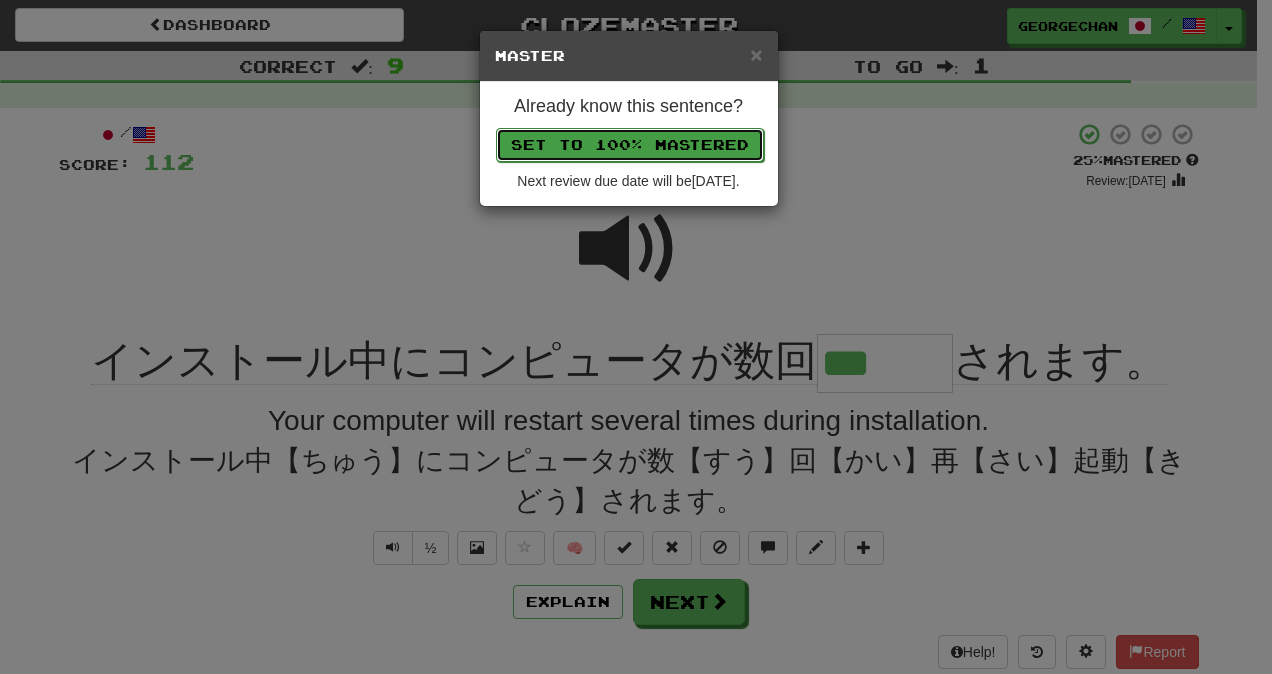 click on "Set to 100% Mastered" at bounding box center (630, 145) 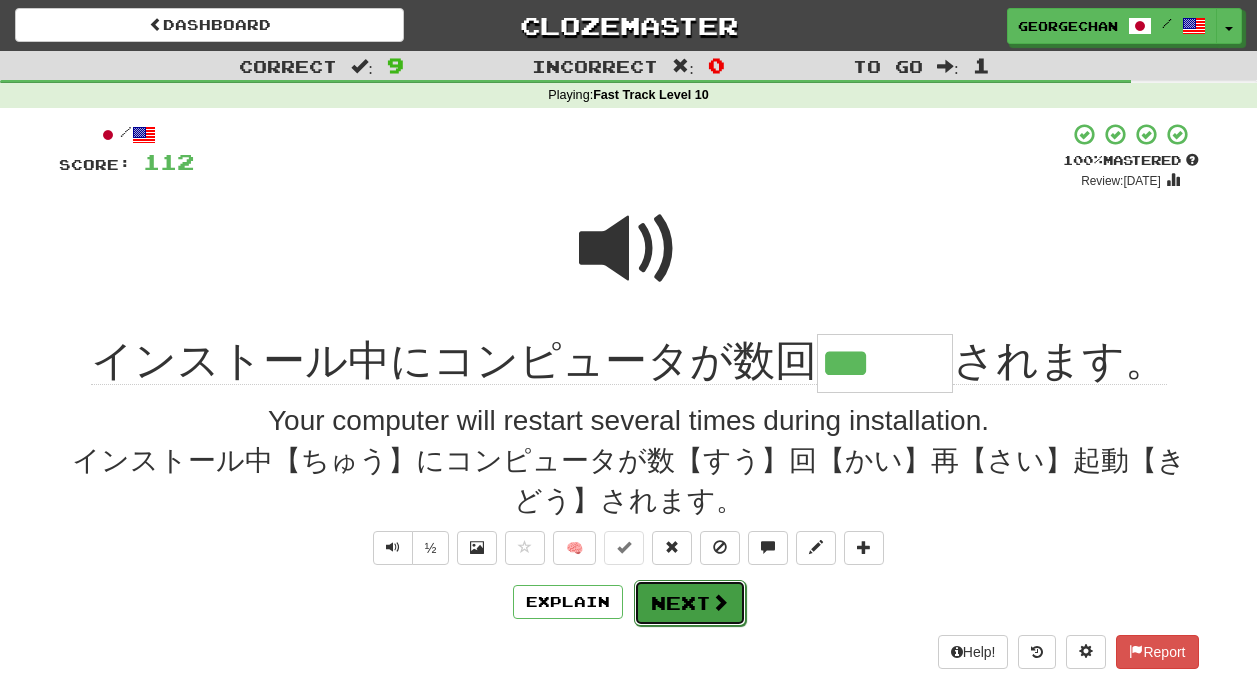 click on "Next" at bounding box center [690, 603] 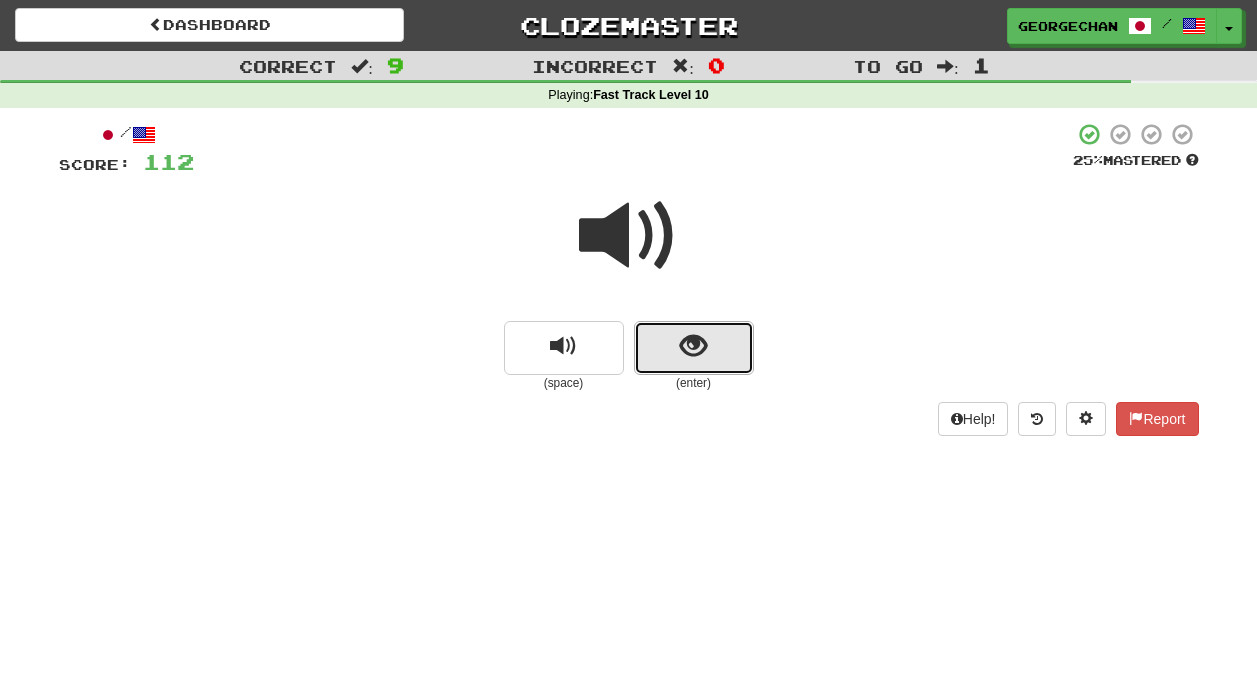 click at bounding box center [693, 346] 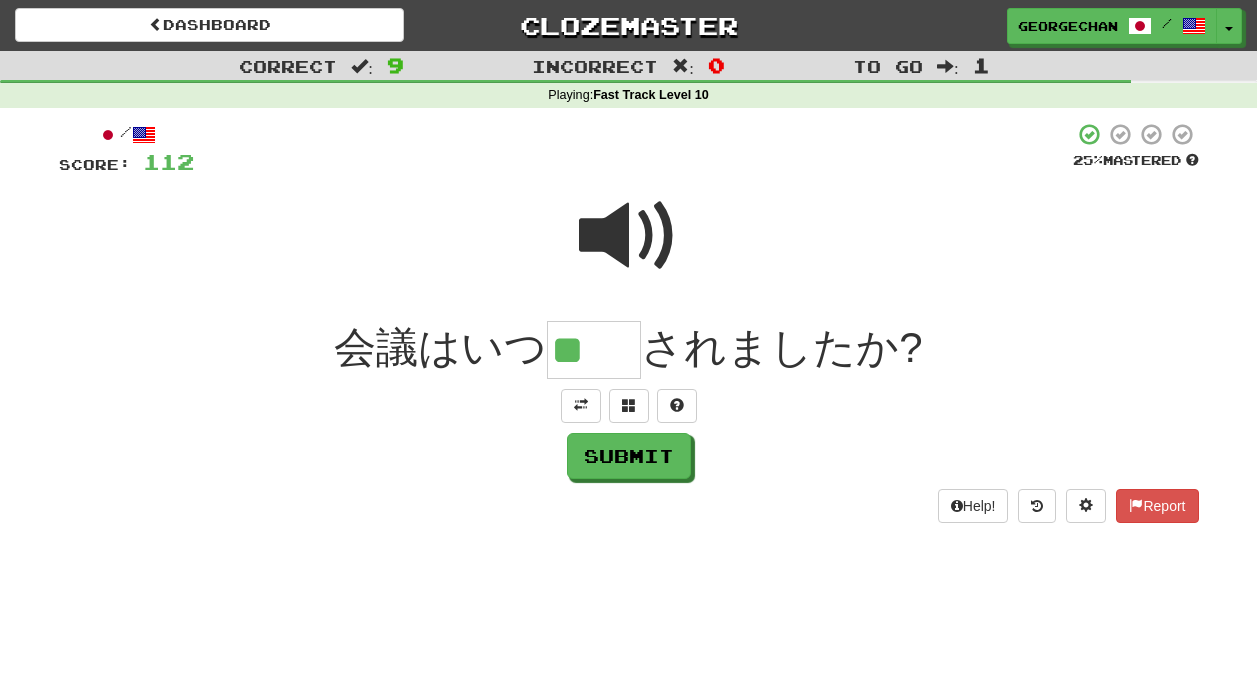 scroll, scrollTop: 0, scrollLeft: 0, axis: both 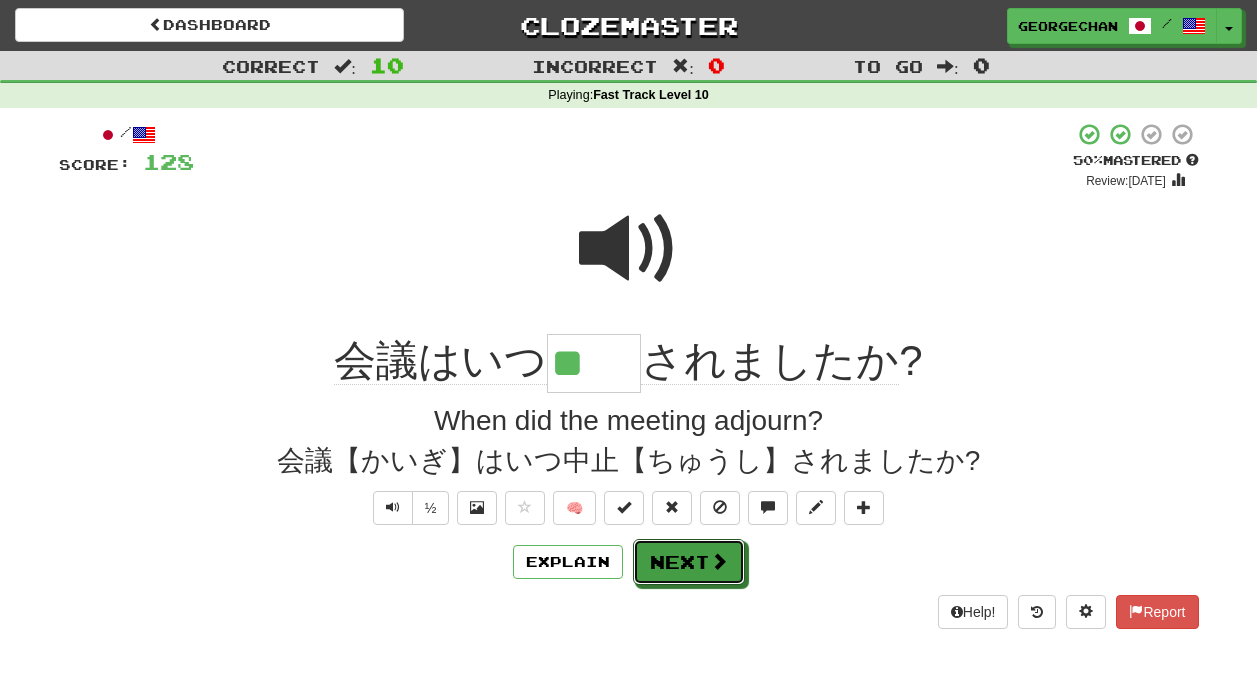 click on "Next" at bounding box center (689, 562) 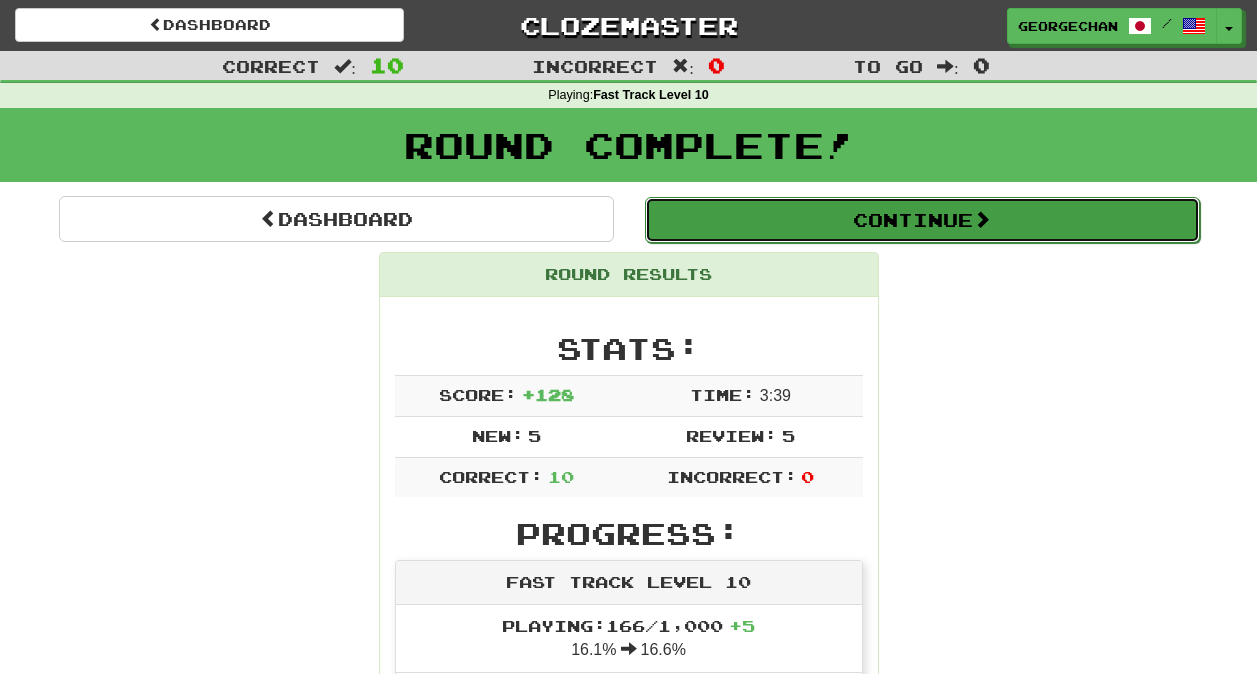 click on "Continue" at bounding box center [922, 220] 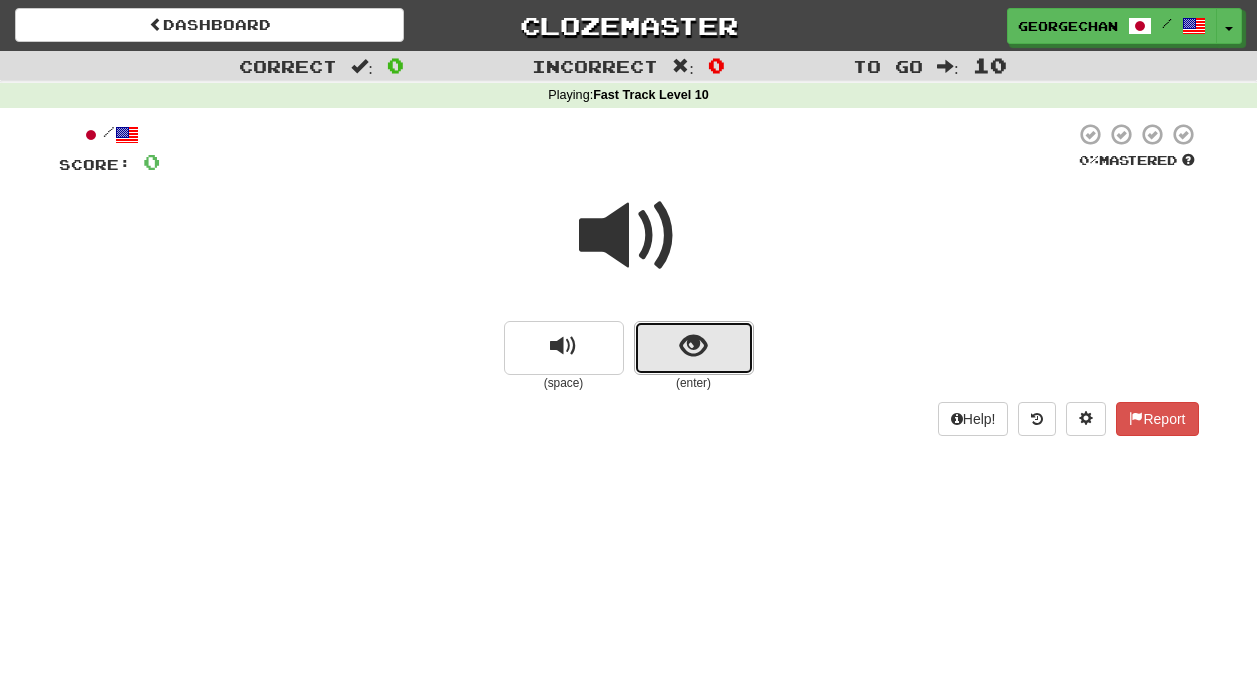 click at bounding box center (694, 348) 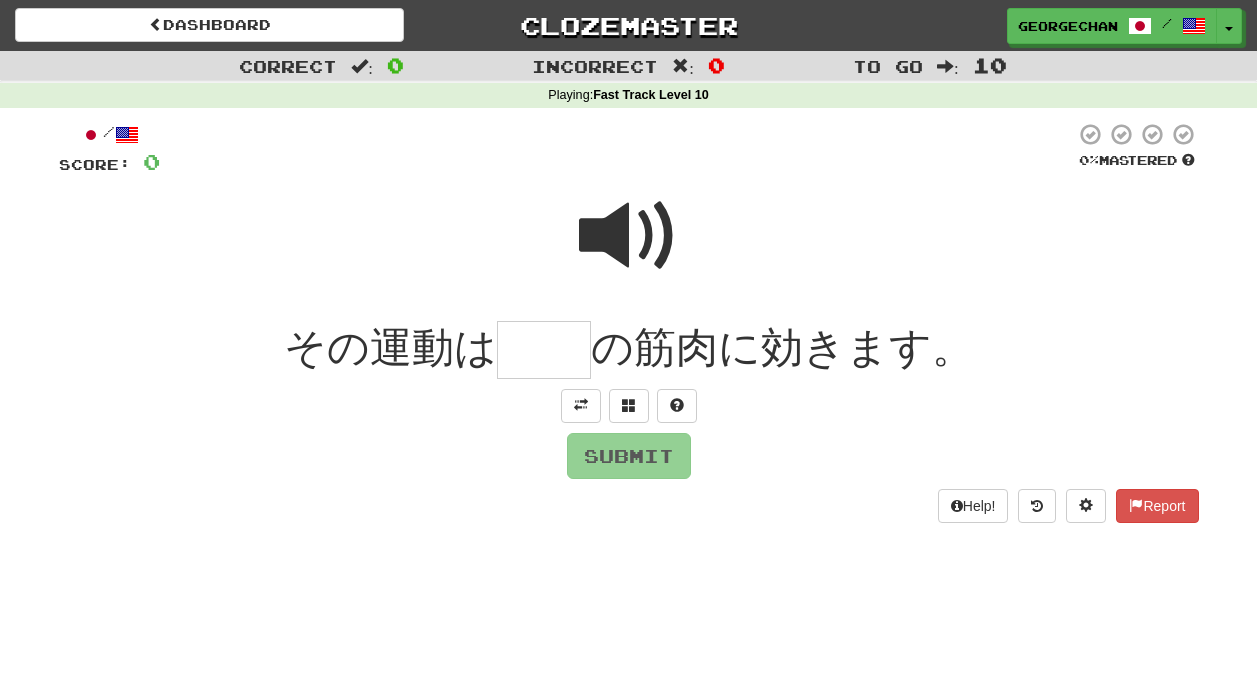 click at bounding box center (544, 350) 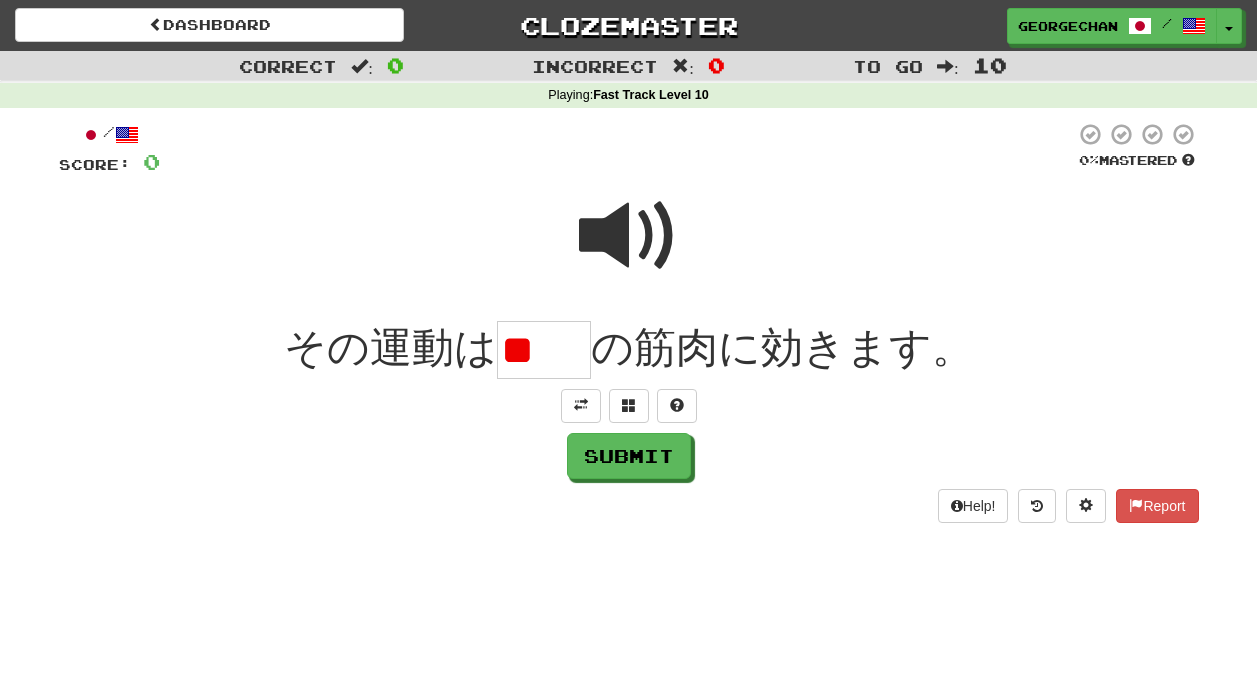 type on "*" 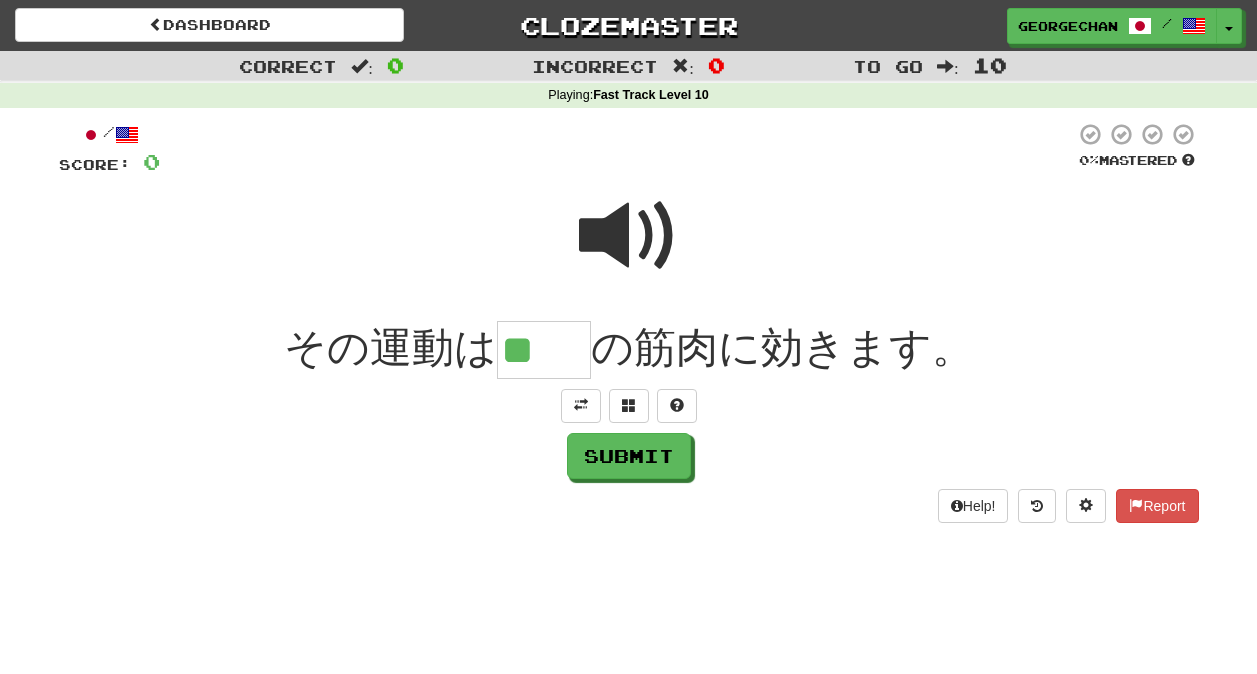scroll, scrollTop: 0, scrollLeft: 0, axis: both 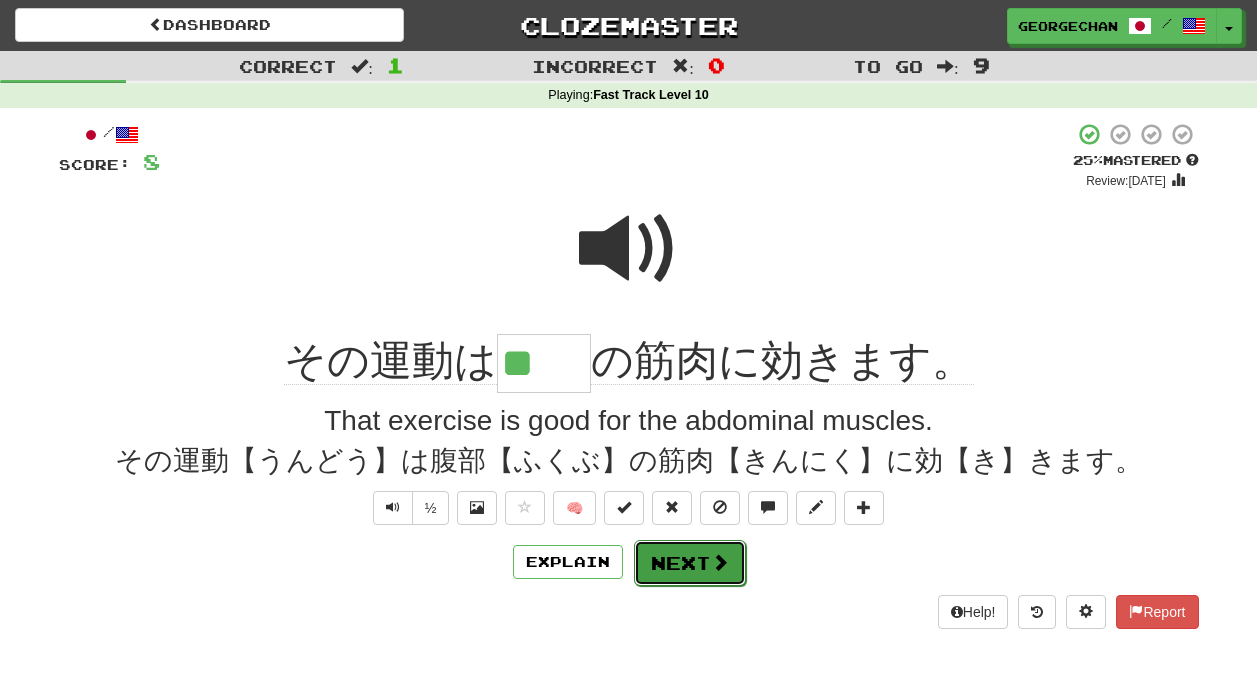 click on "Next" at bounding box center (690, 563) 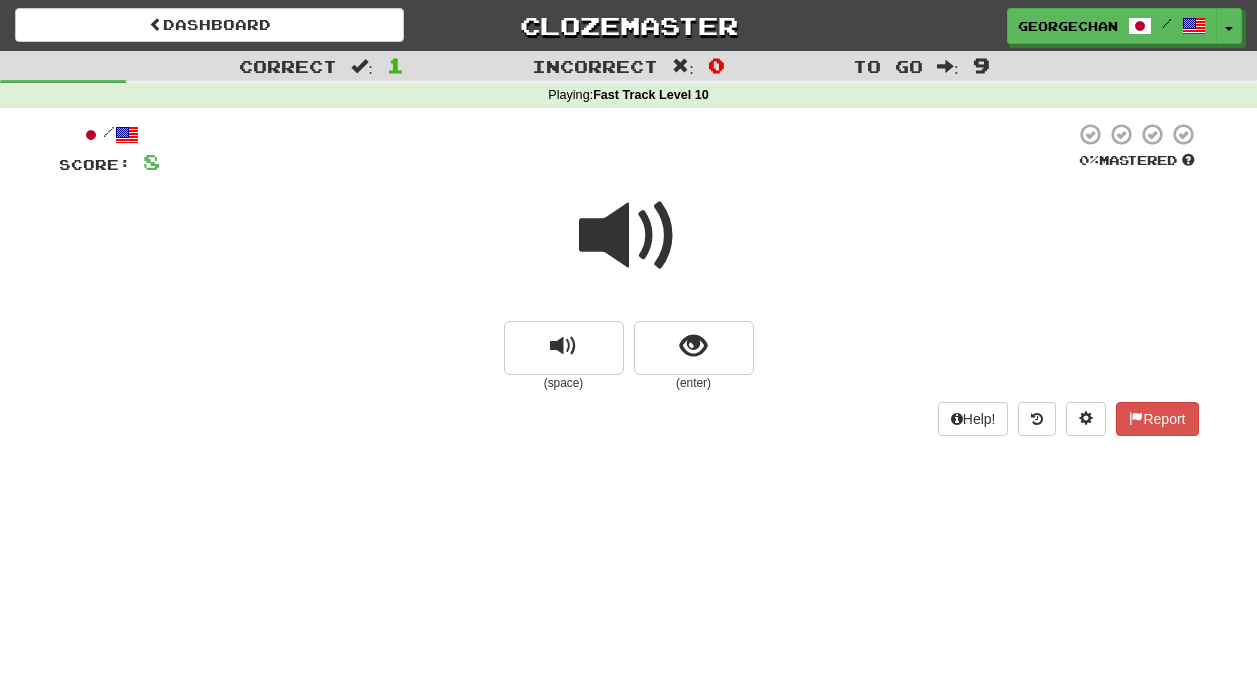 click at bounding box center (629, 236) 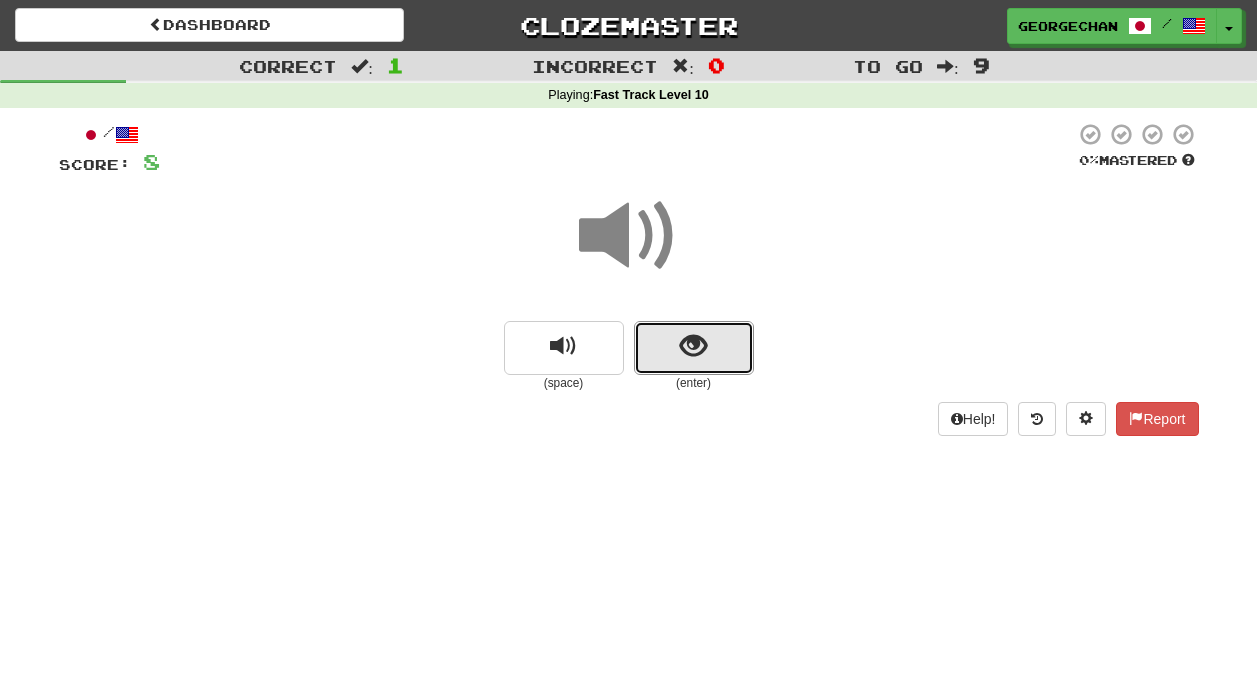 drag, startPoint x: 715, startPoint y: 322, endPoint x: 714, endPoint y: 310, distance: 12.0415945 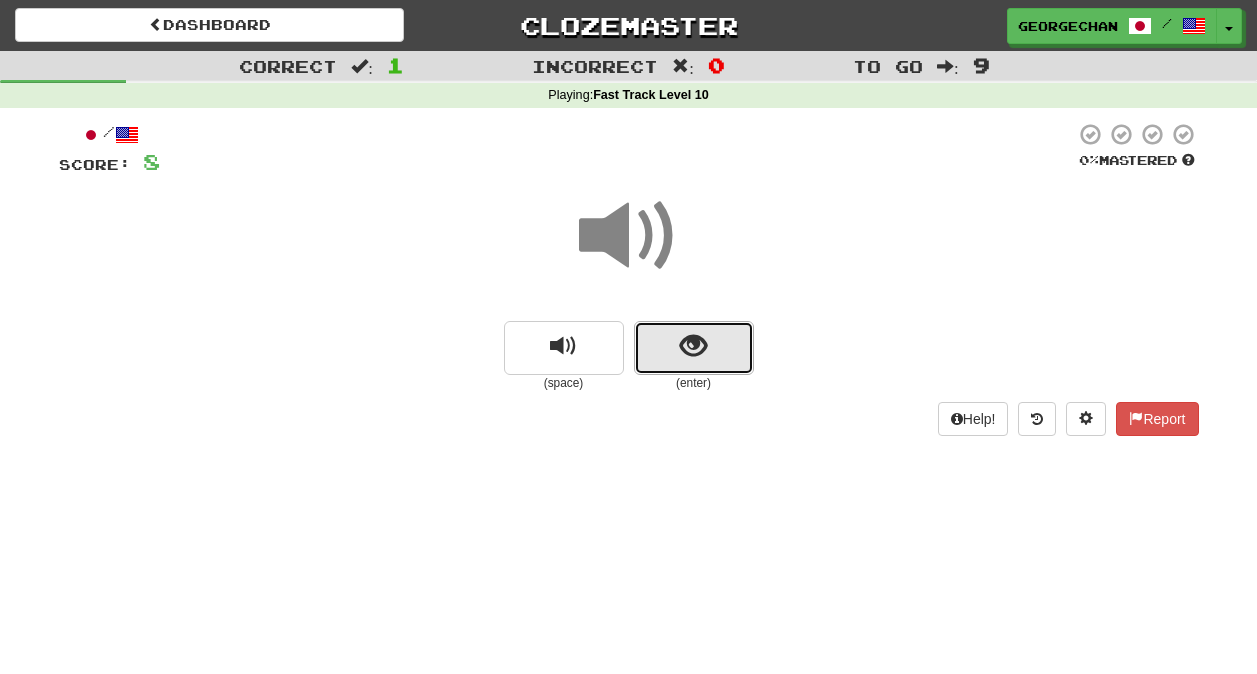 click at bounding box center [694, 348] 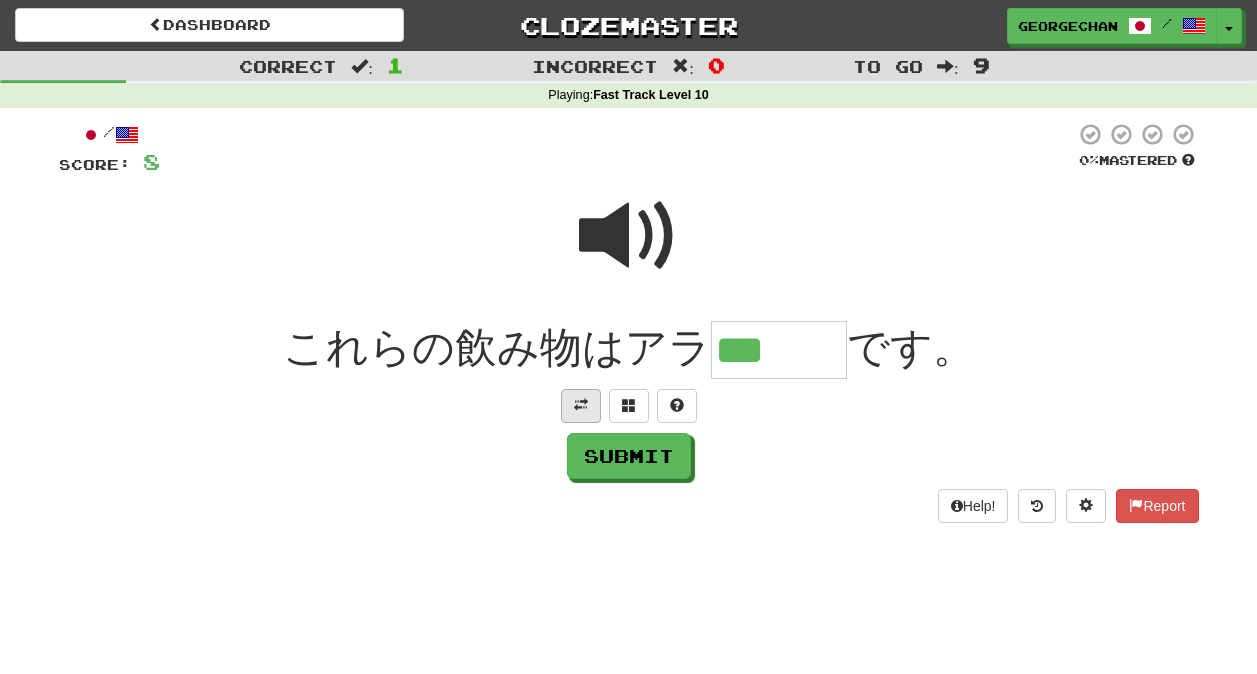 type on "***" 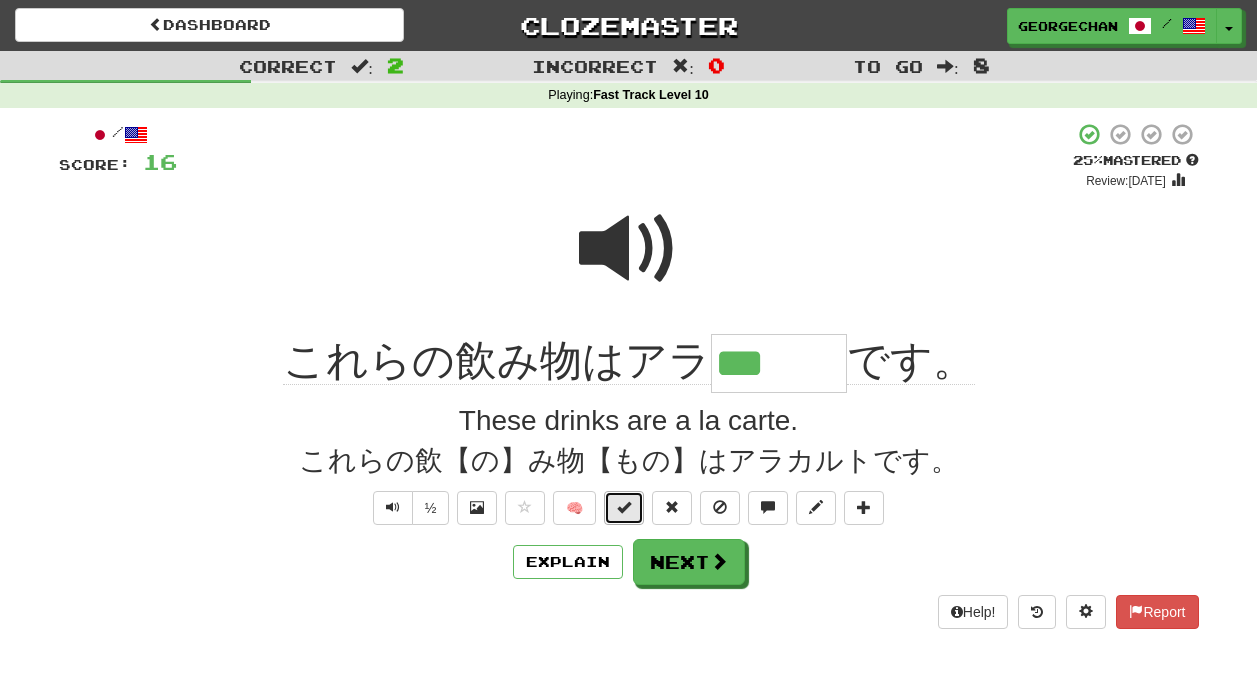 click at bounding box center (624, 507) 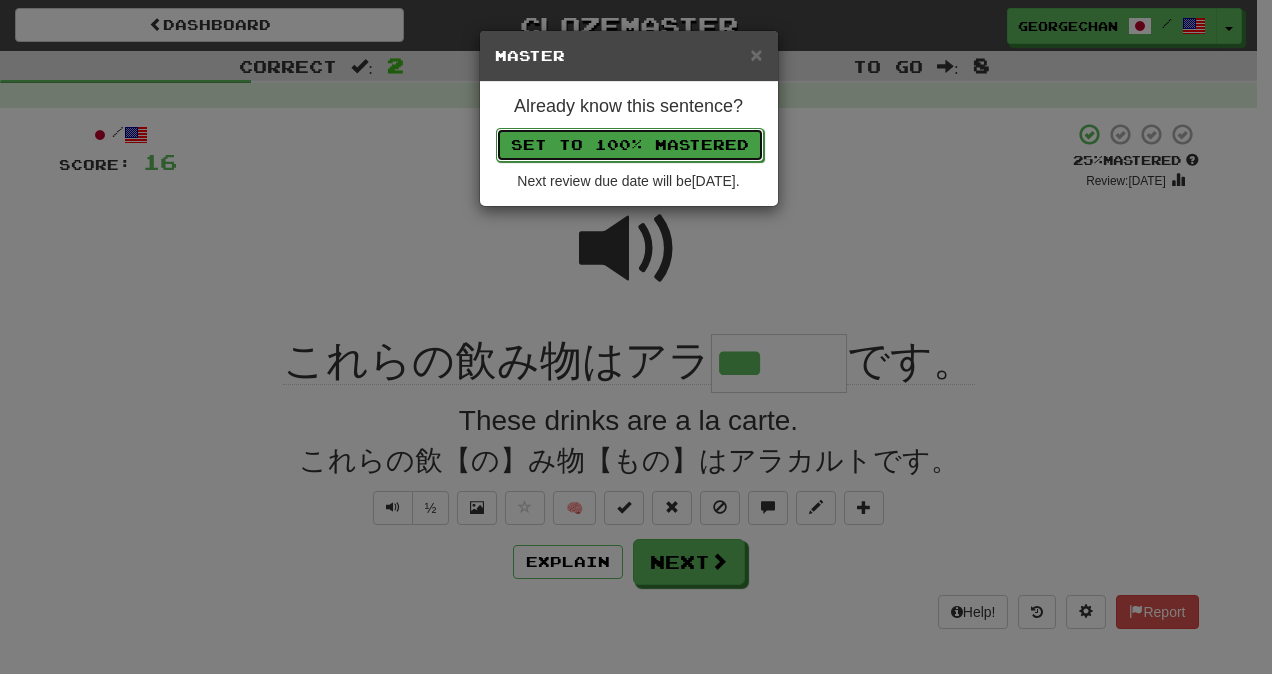 click on "Set to 100% Mastered" at bounding box center [630, 145] 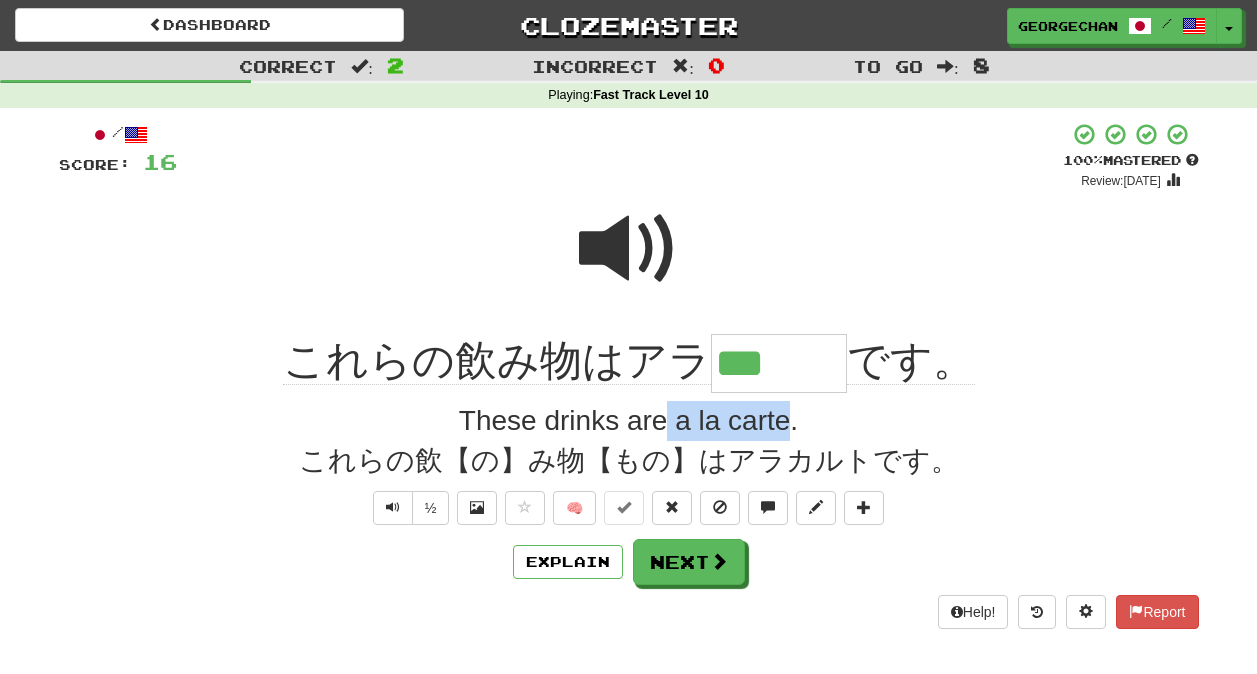 drag, startPoint x: 675, startPoint y: 425, endPoint x: 788, endPoint y: 409, distance: 114.12712 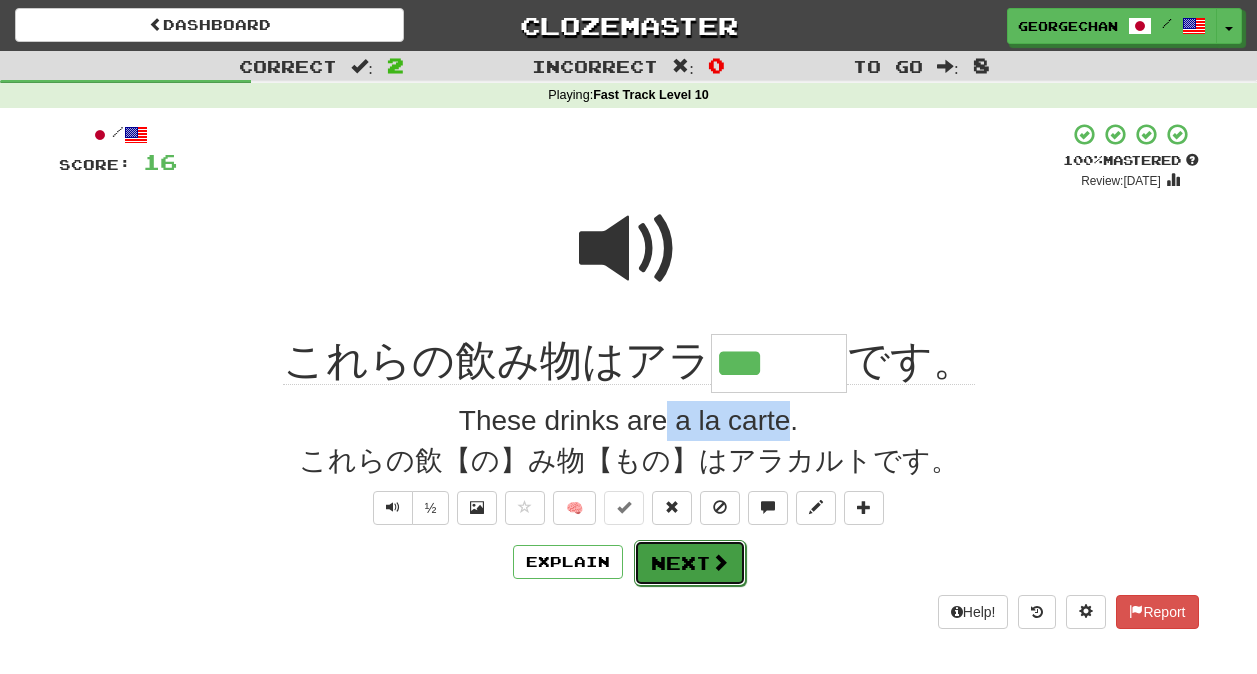 click on "Next" at bounding box center (690, 563) 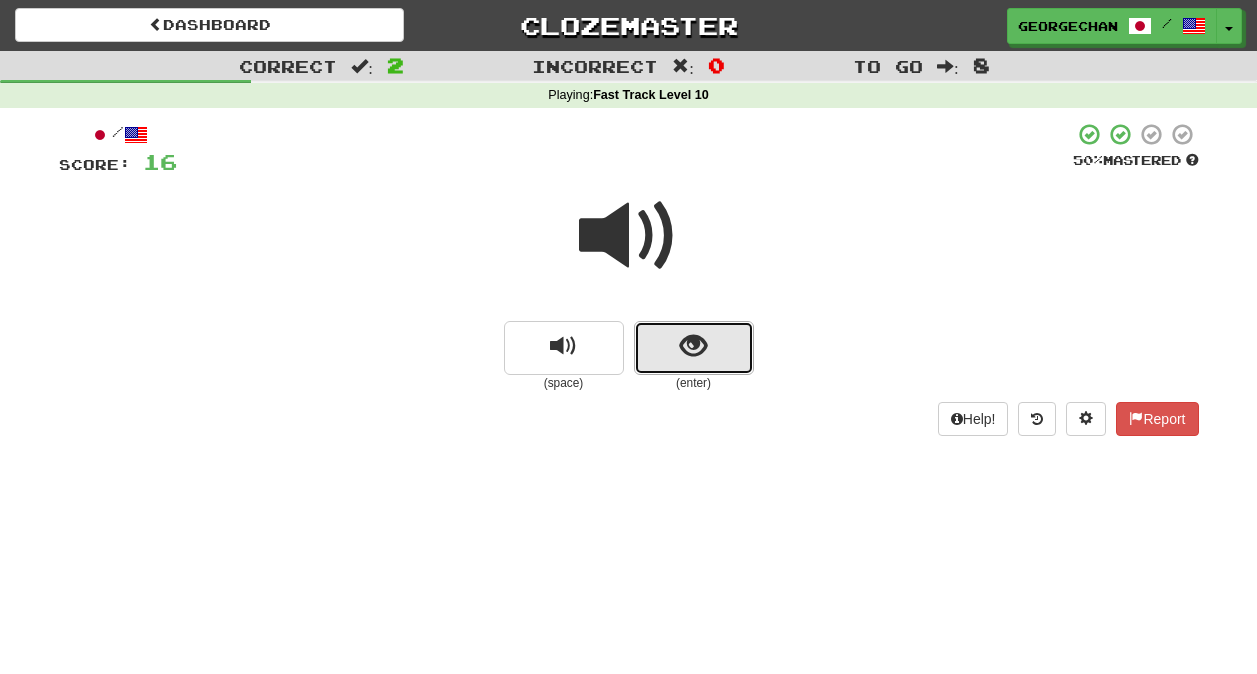 click at bounding box center (694, 348) 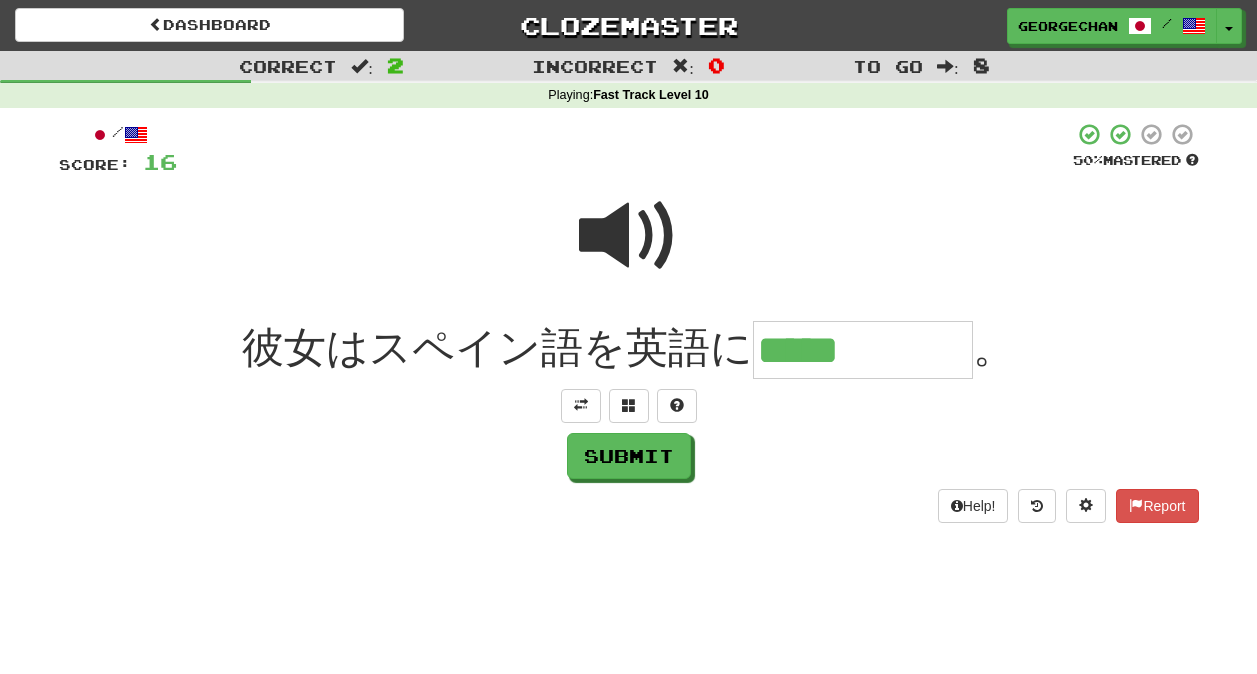 type on "*****" 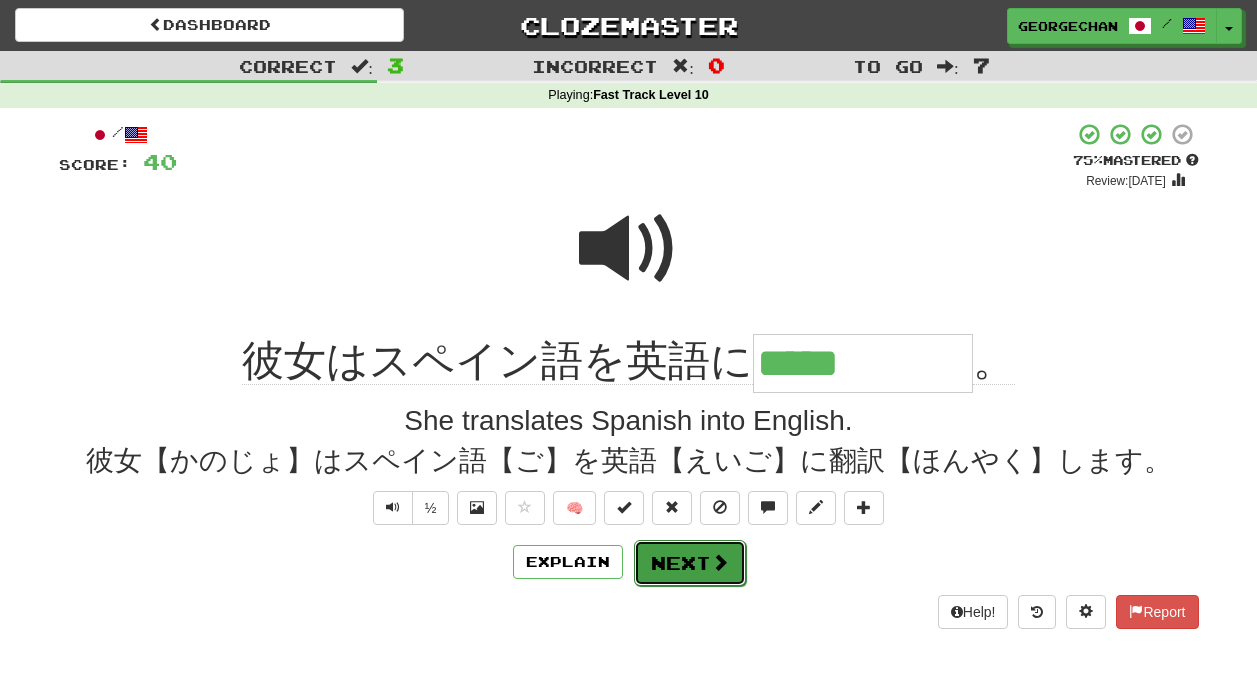 click at bounding box center (720, 562) 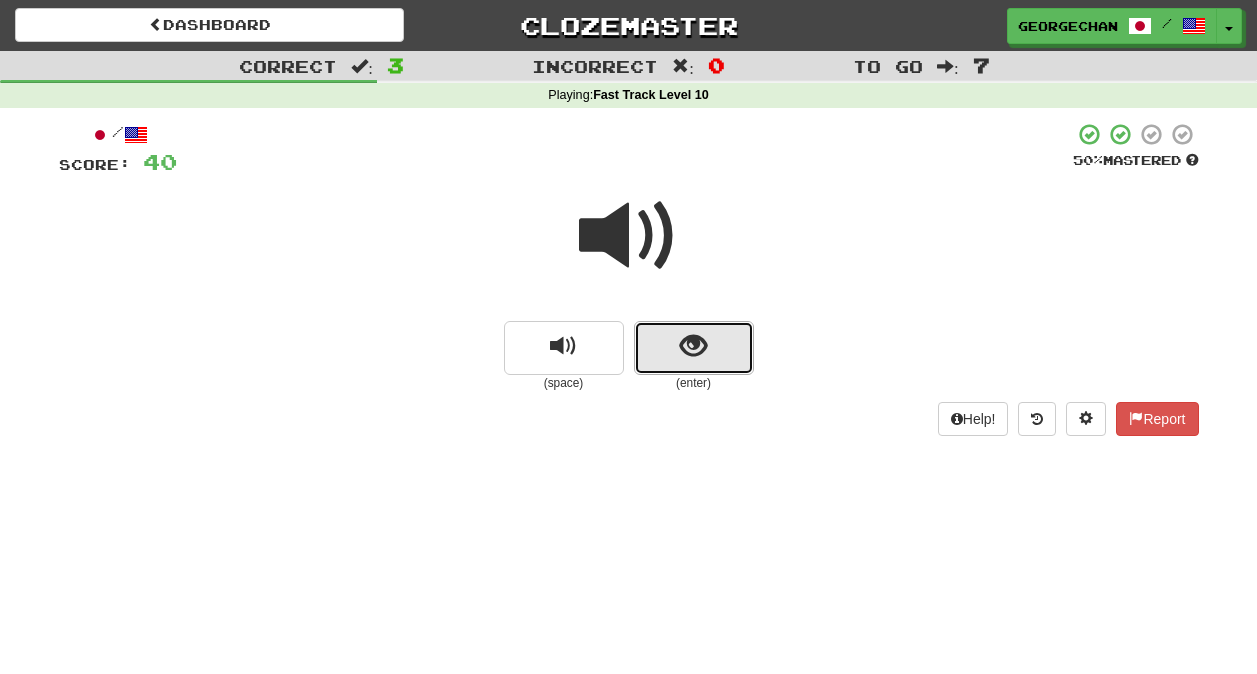 click at bounding box center (694, 348) 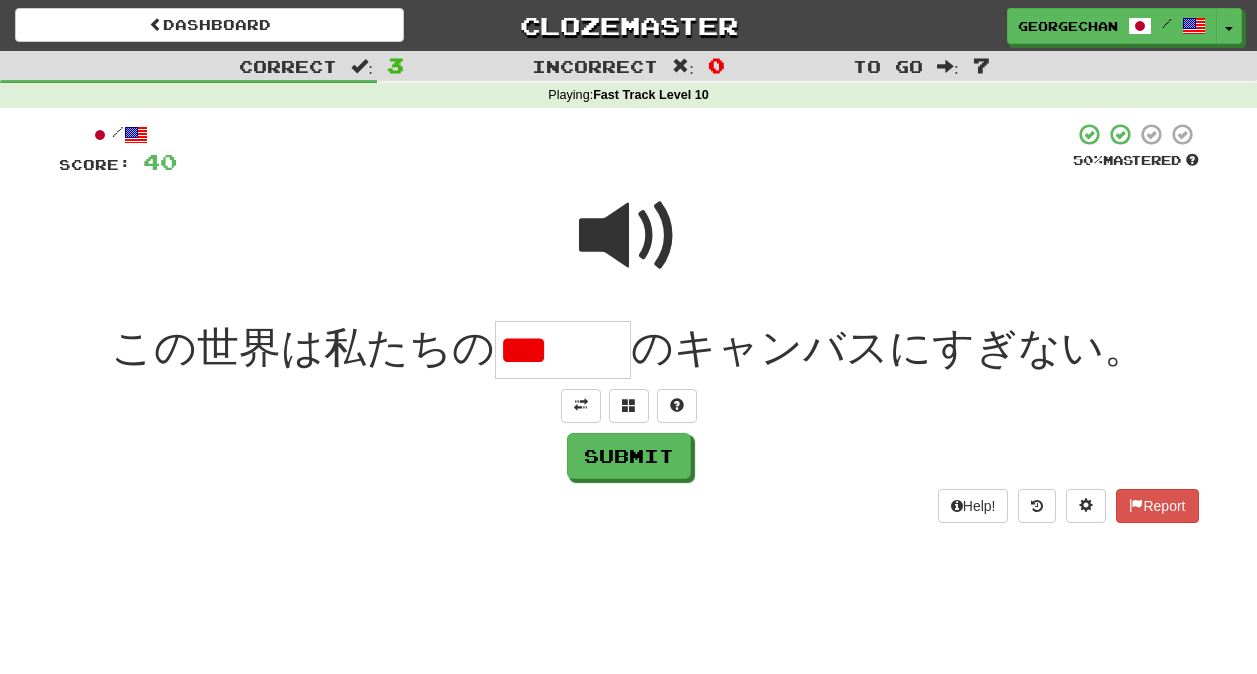 scroll, scrollTop: 0, scrollLeft: 0, axis: both 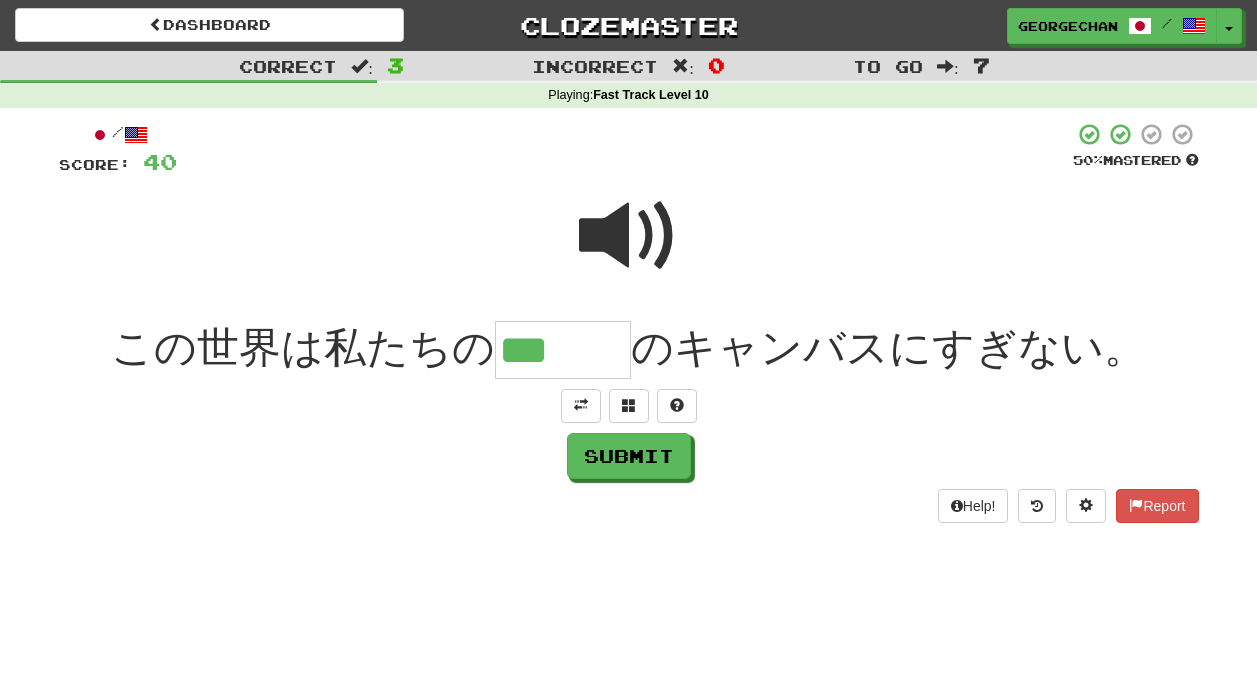 type on "***" 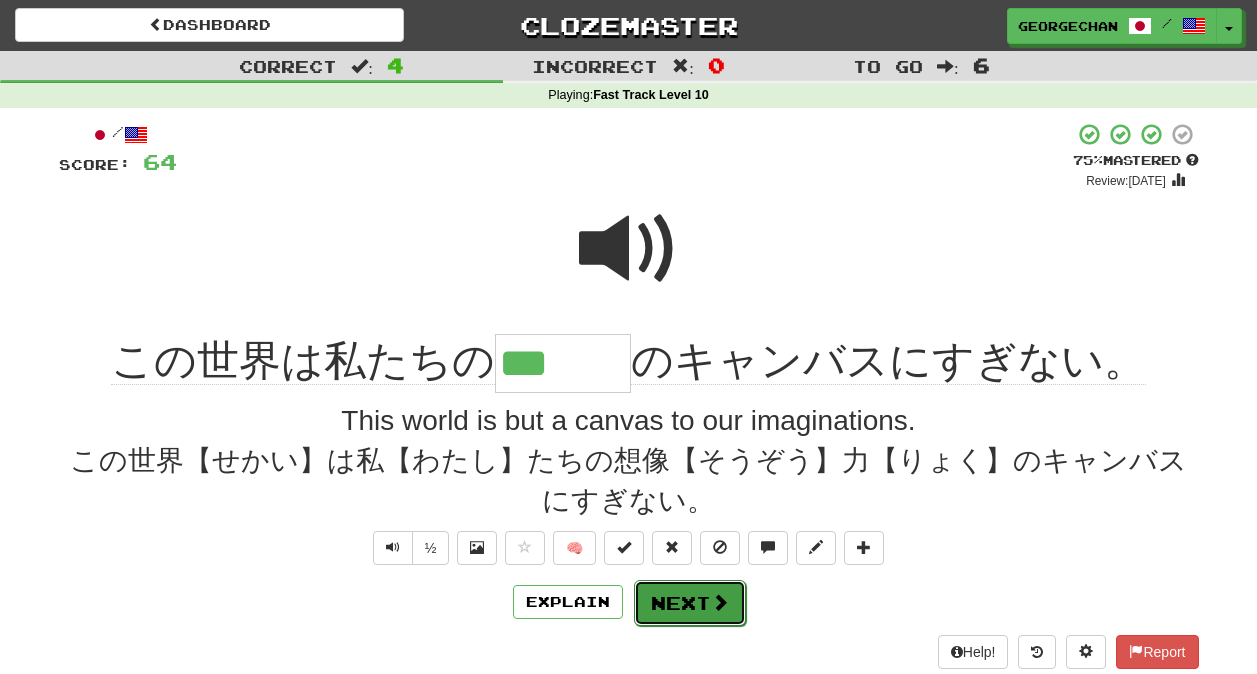 click at bounding box center [720, 602] 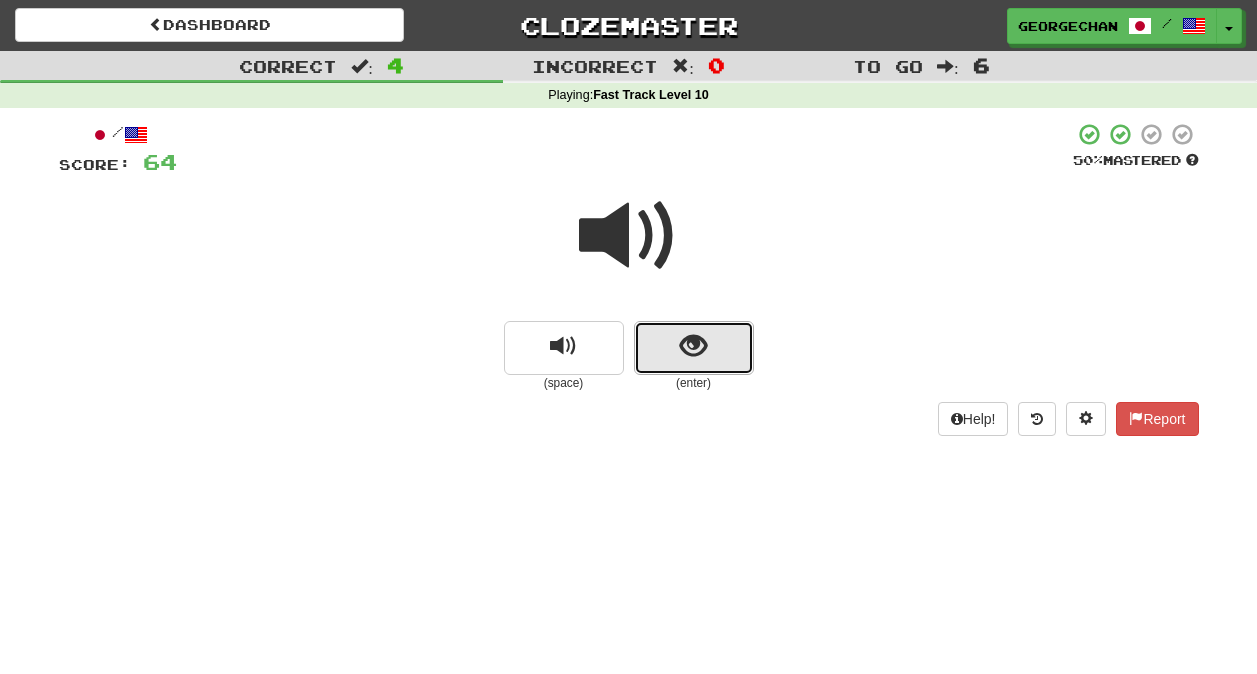 click at bounding box center (694, 348) 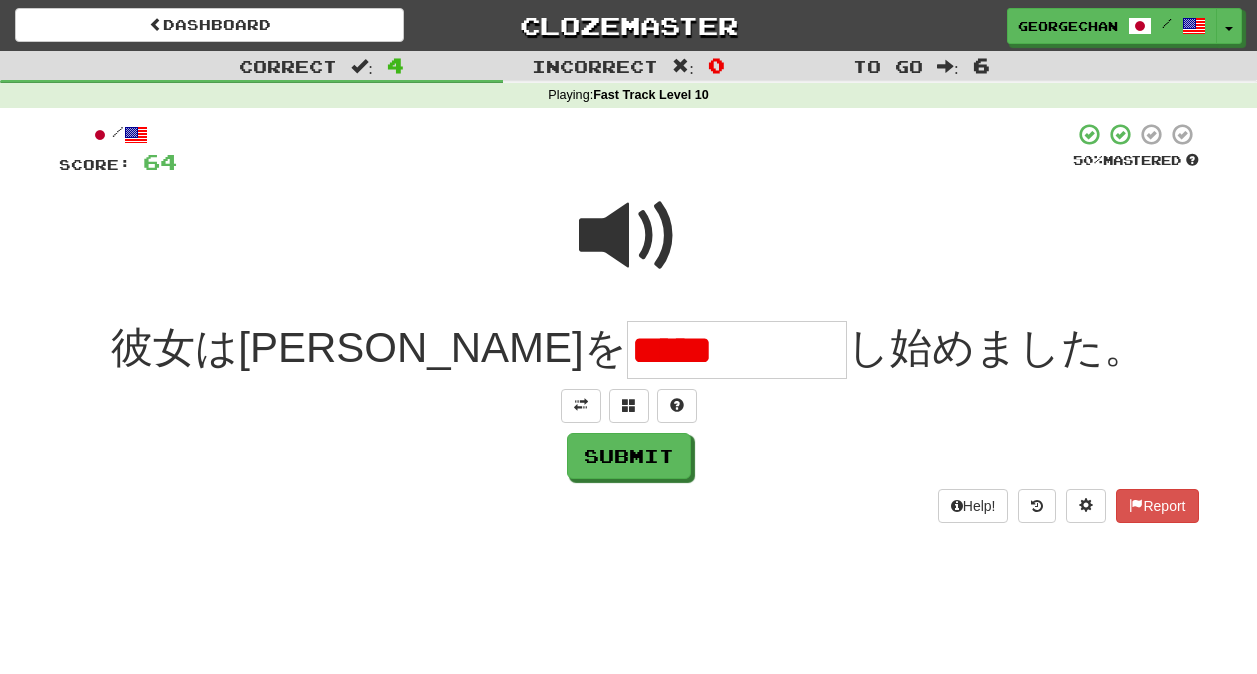 scroll, scrollTop: 0, scrollLeft: 0, axis: both 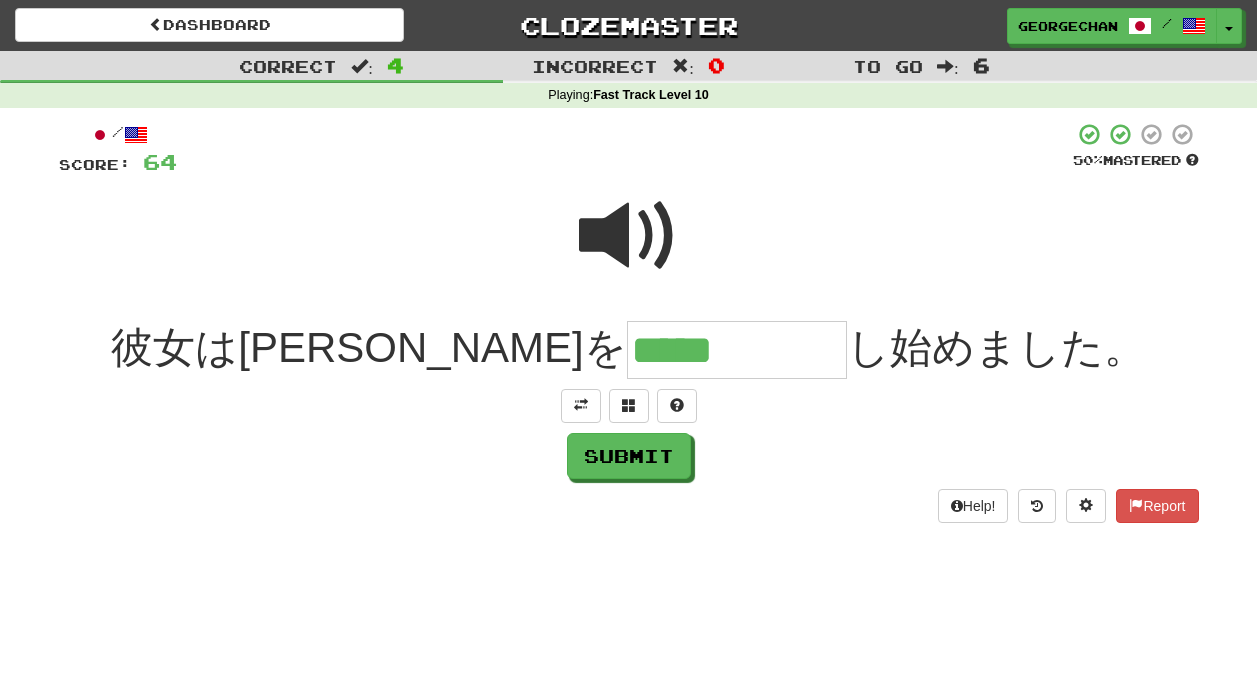 type on "*****" 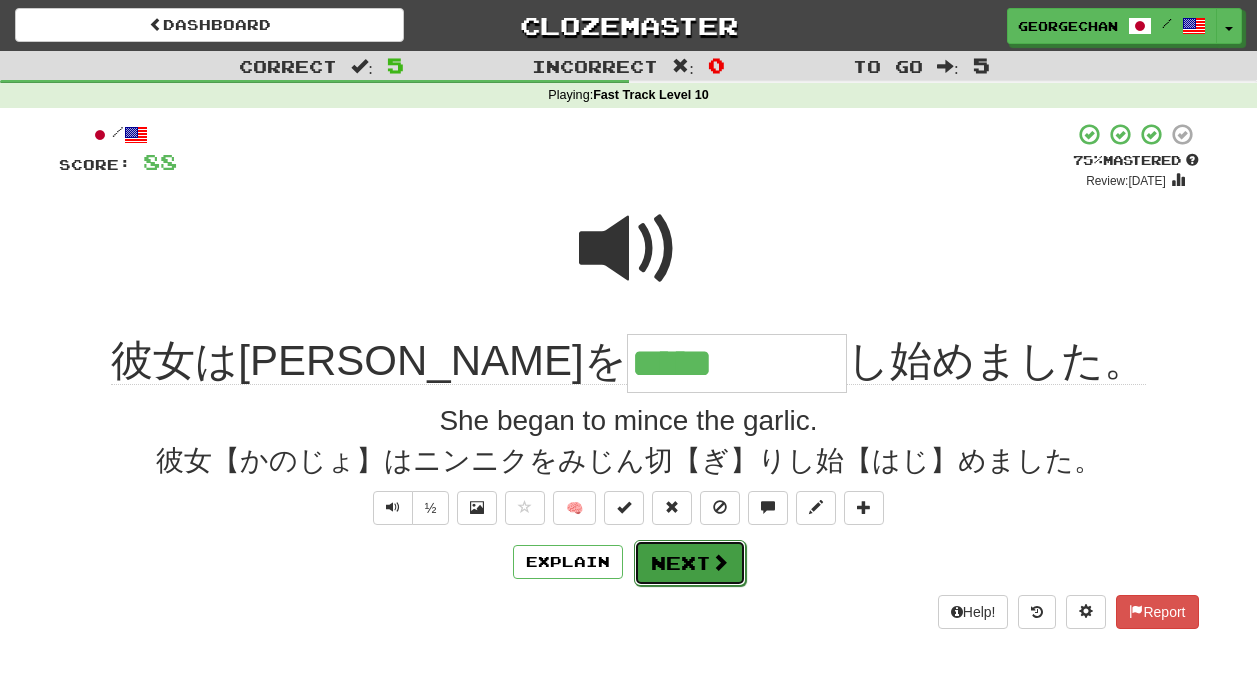 click on "Next" at bounding box center (690, 563) 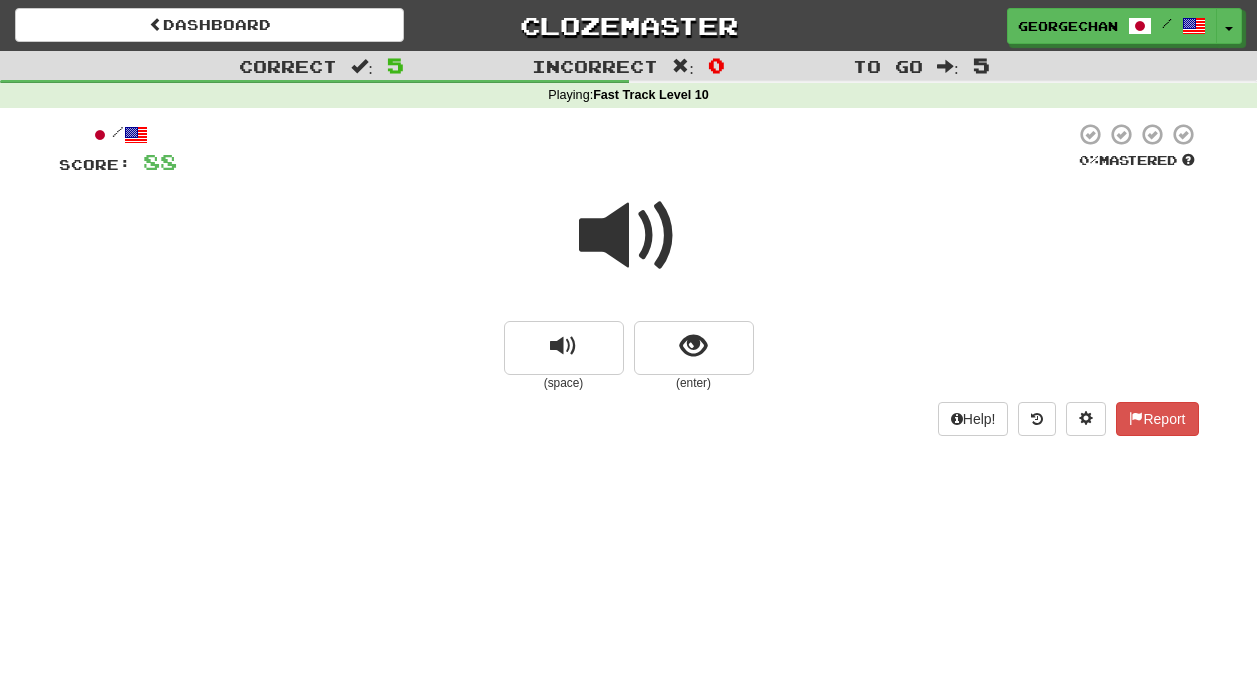 click at bounding box center [629, 236] 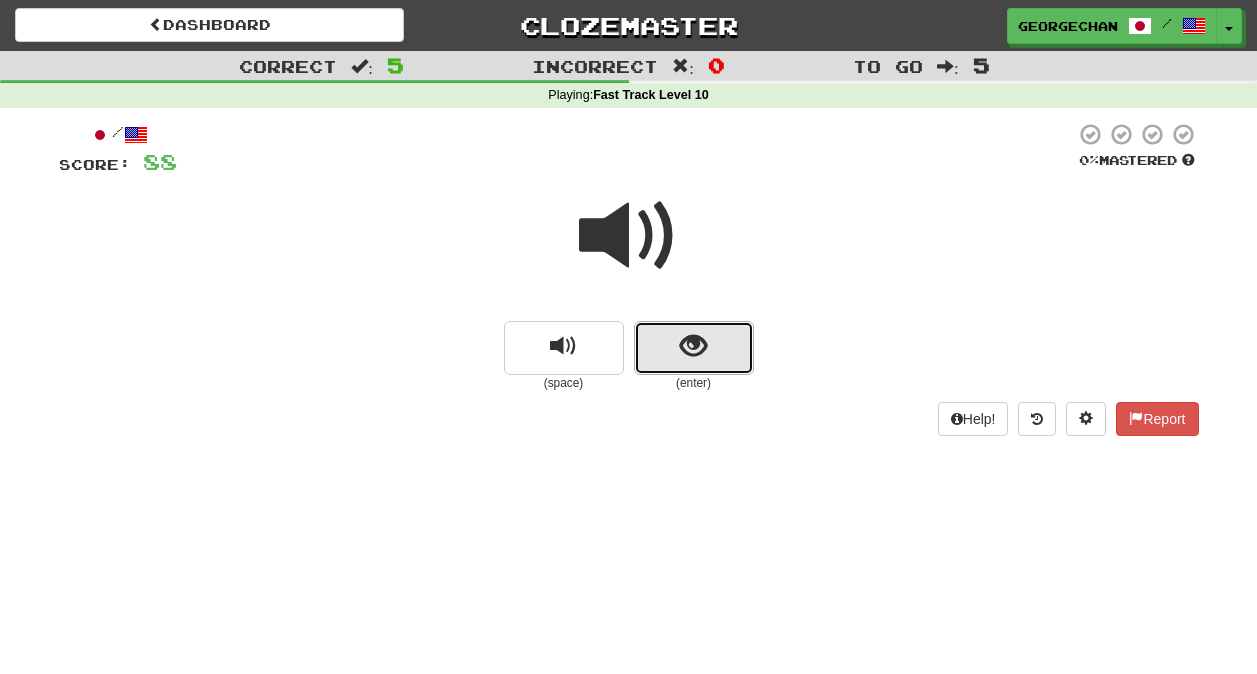 click at bounding box center (693, 346) 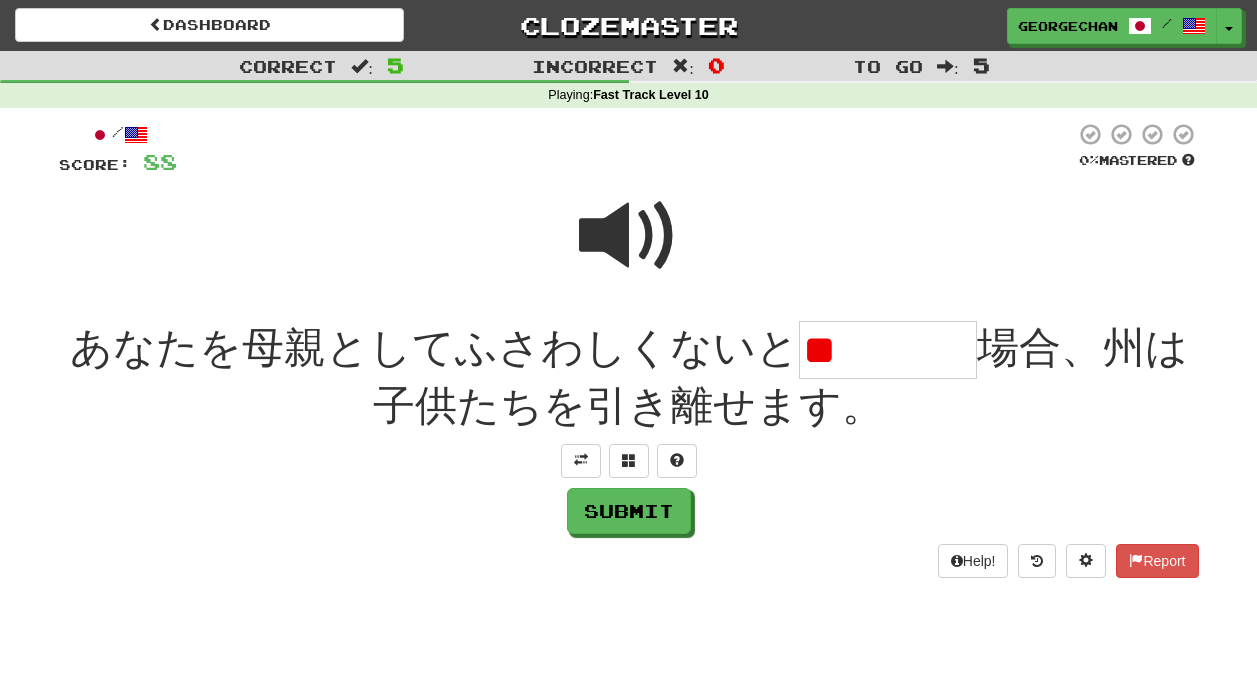 type on "*" 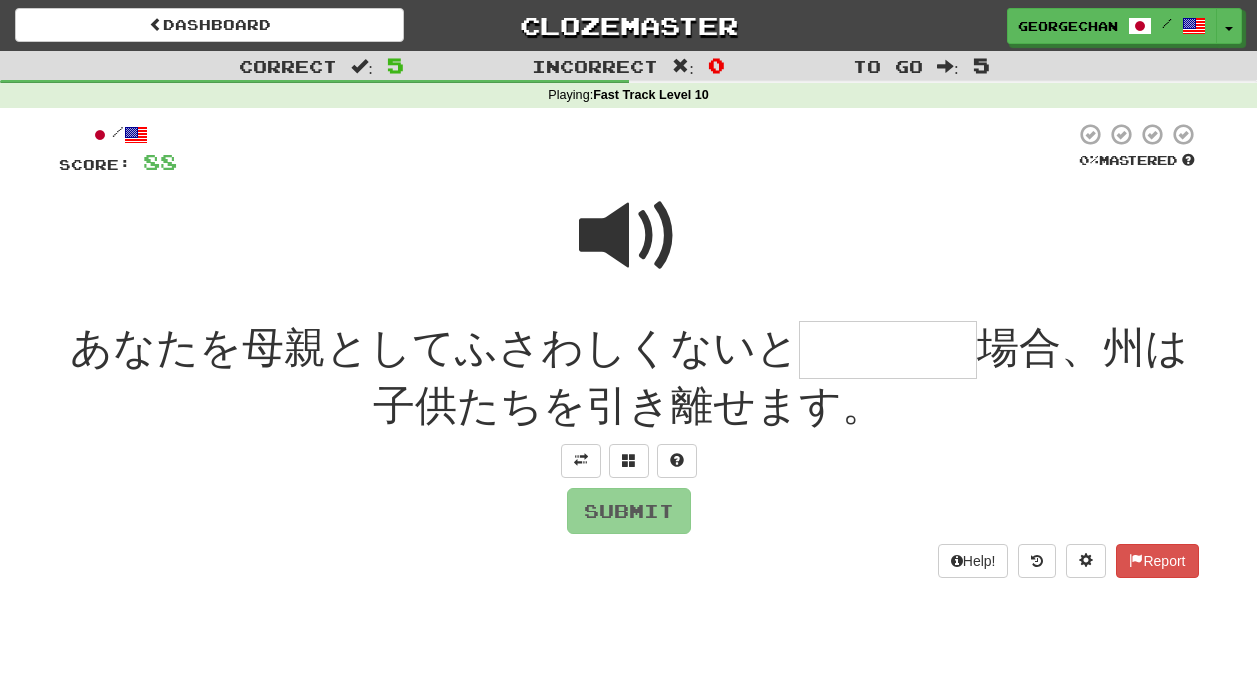type on "*" 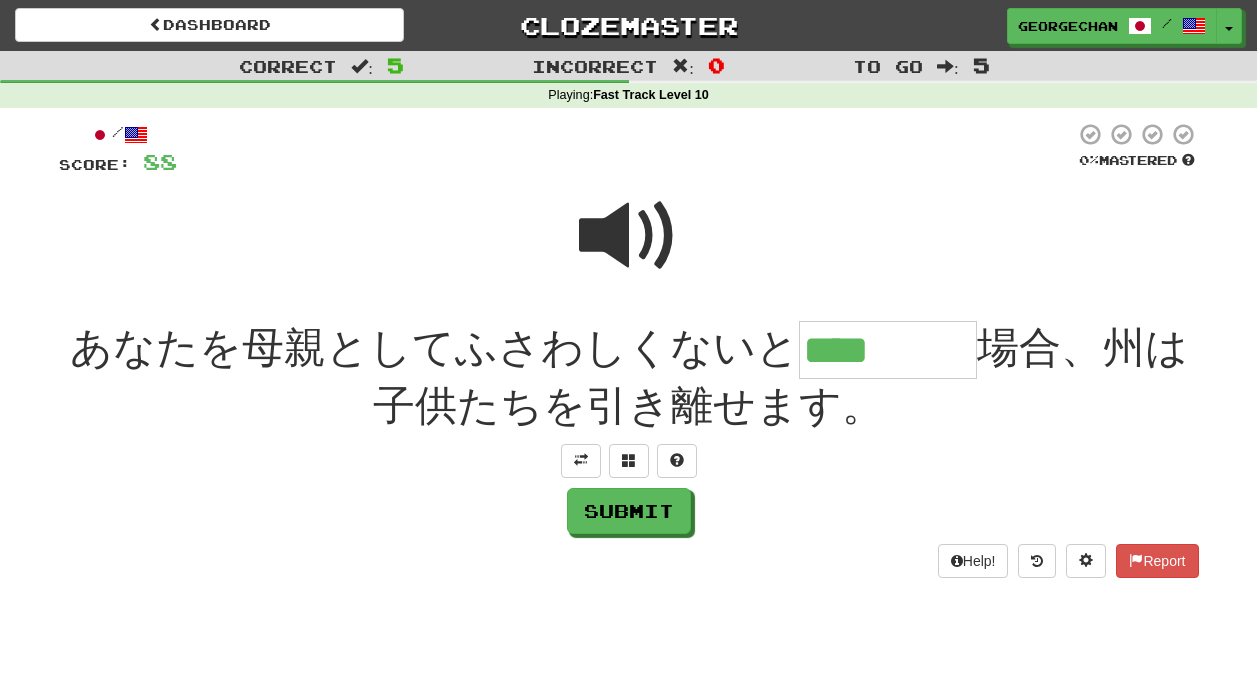 scroll, scrollTop: 0, scrollLeft: 0, axis: both 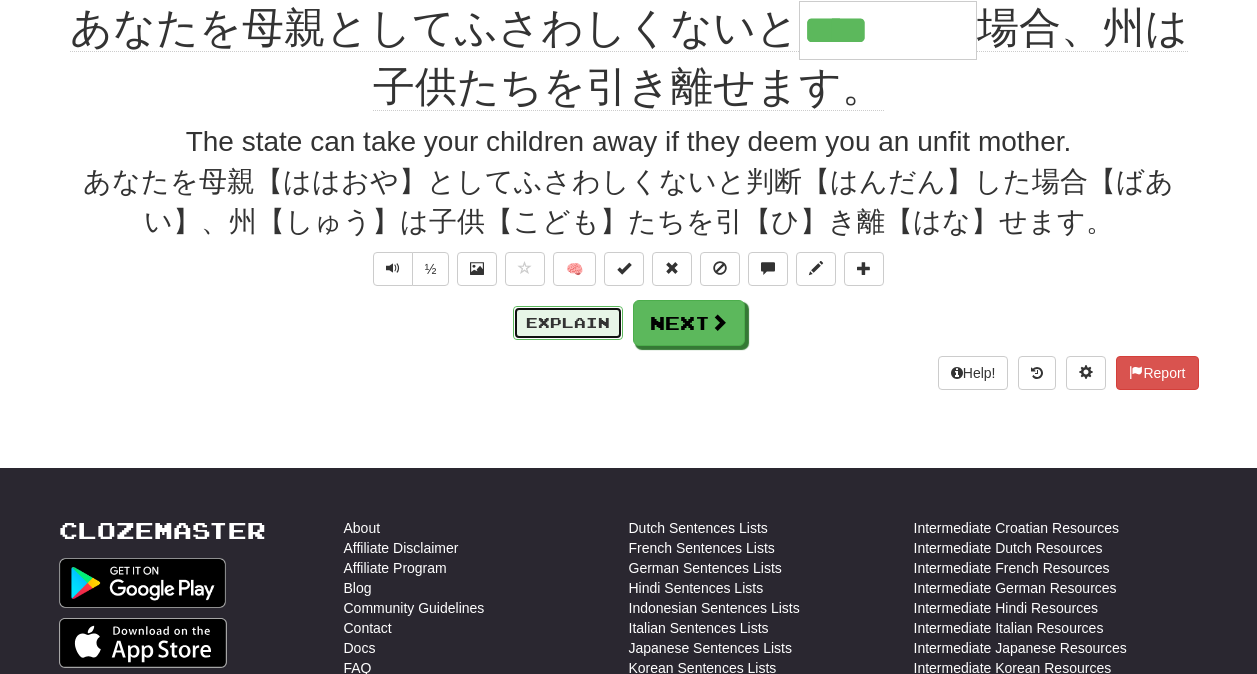 click on "Explain" at bounding box center [568, 323] 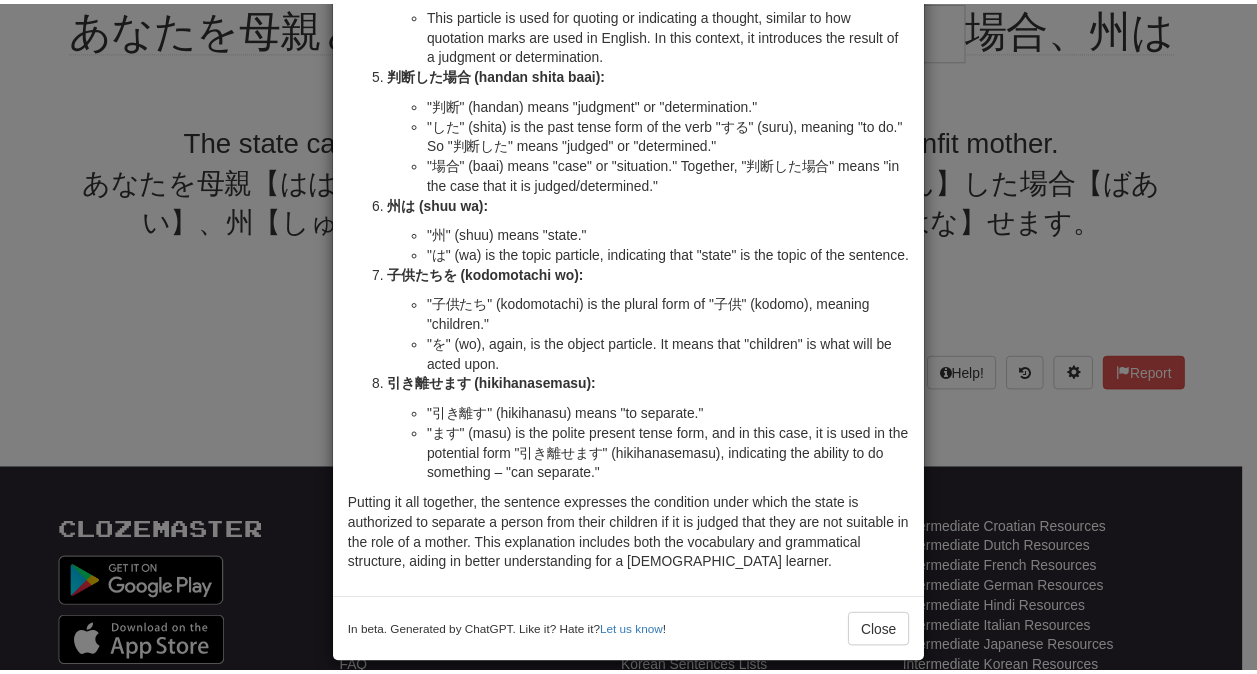 scroll, scrollTop: 524, scrollLeft: 0, axis: vertical 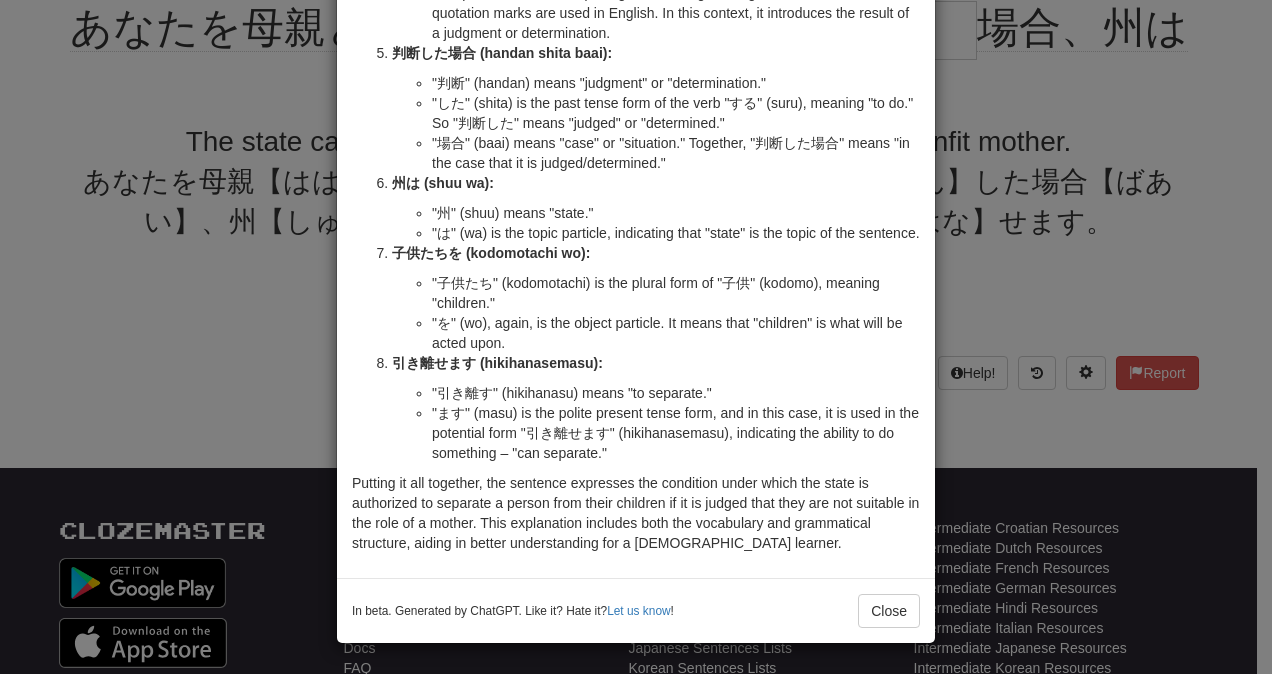 click on "× Explanation Certainly! This Japanese sentence translates to:
"If it is determined that you are not suitable as a mother, the state can separate you from your children."
Let's break down the sentence word by word and explain the grammar:
あなたを (anata wo):
"あなた" (anata) means "you."
"を" (wo) is a direct object particle, indicating that "you" is the object of the action (being judged).
母親として ([PERSON_NAME]):
"母親" (hahaoya) means "mother."
"として" (toshite) is a particle used to indicate a role or capacity. Together, "母親として" means "as a mother."
ふさわしくない (fusawashikunai):
"ふさわしい" (fusawashii) means "suitable" or "appropriate."
"ない" (nai) is used to negate the adjective, making it "ふさわしくない," which means "not suitable."
と (to):
判断した場合 (handan shita baai):
"判断" (handan) means "judgment" or "determination."
州は ([GEOGRAPHIC_DATA]):" at bounding box center [636, 337] 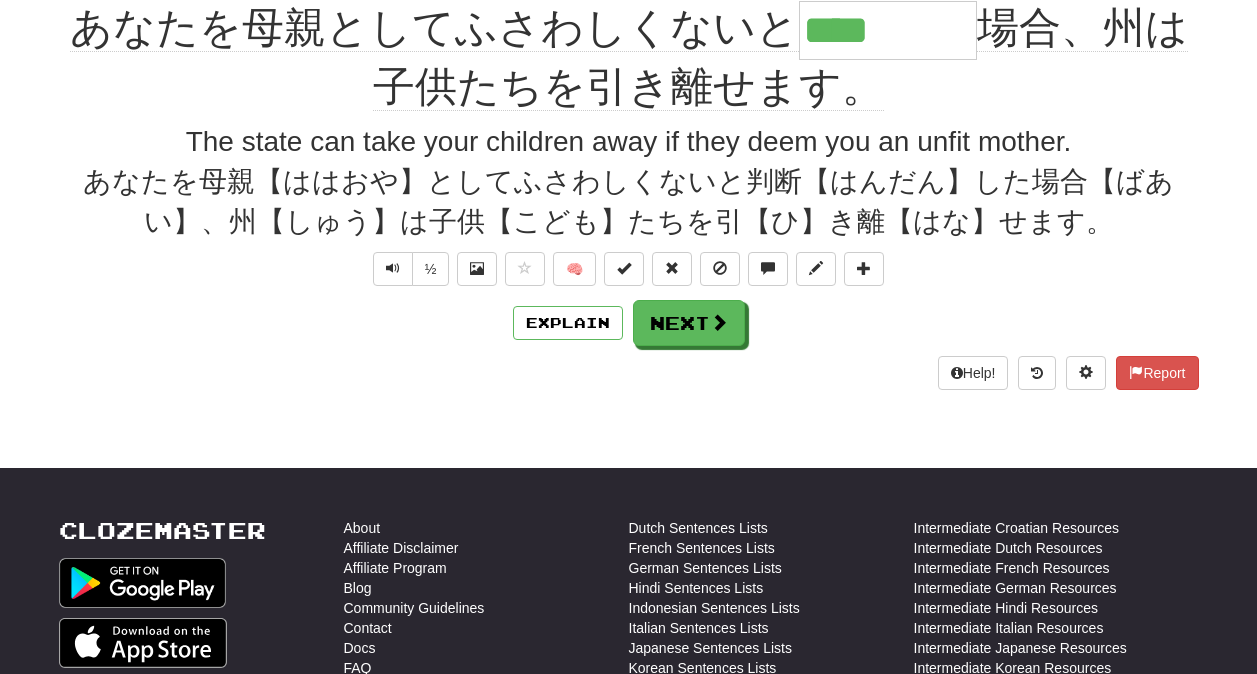 scroll, scrollTop: 334, scrollLeft: 0, axis: vertical 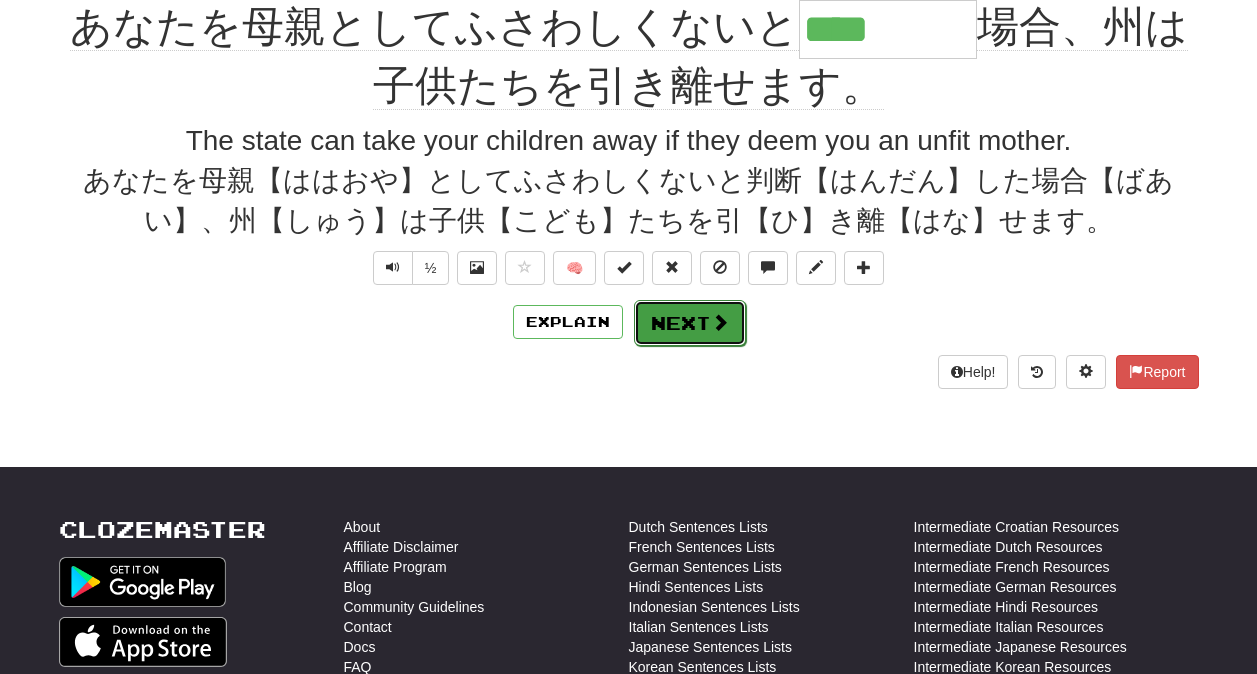 click on "Next" at bounding box center [690, 323] 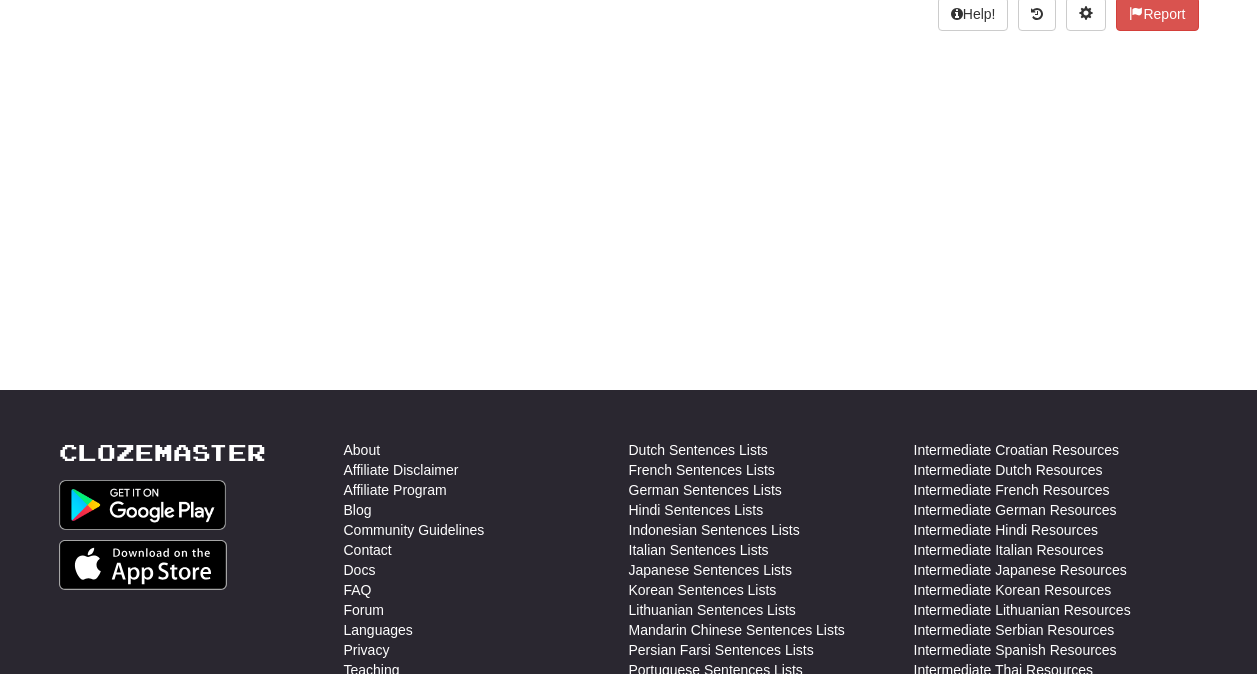 scroll, scrollTop: 0, scrollLeft: 0, axis: both 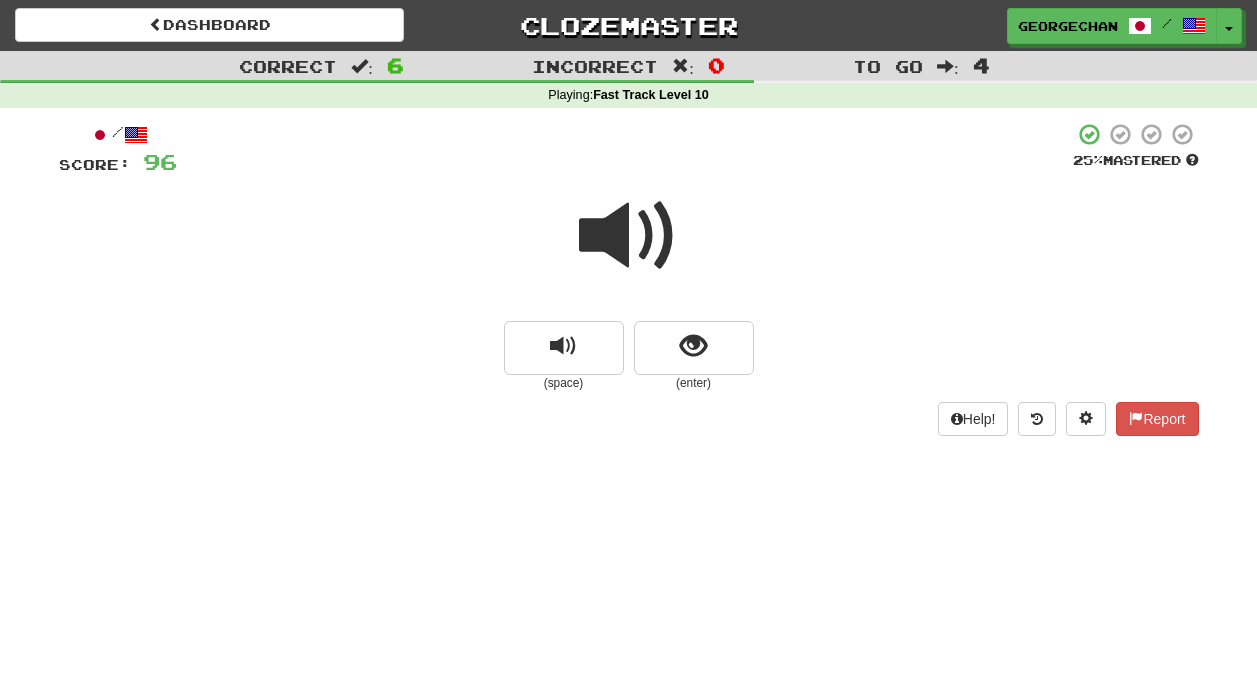 click at bounding box center [629, 236] 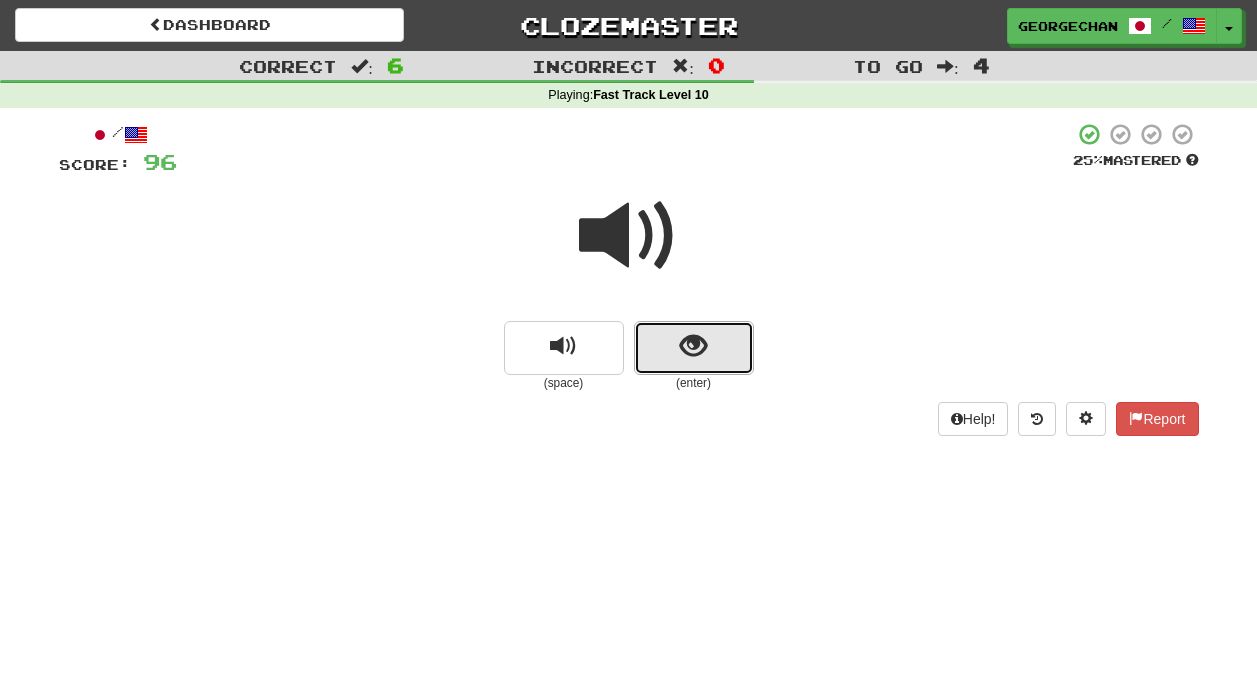 click at bounding box center (694, 348) 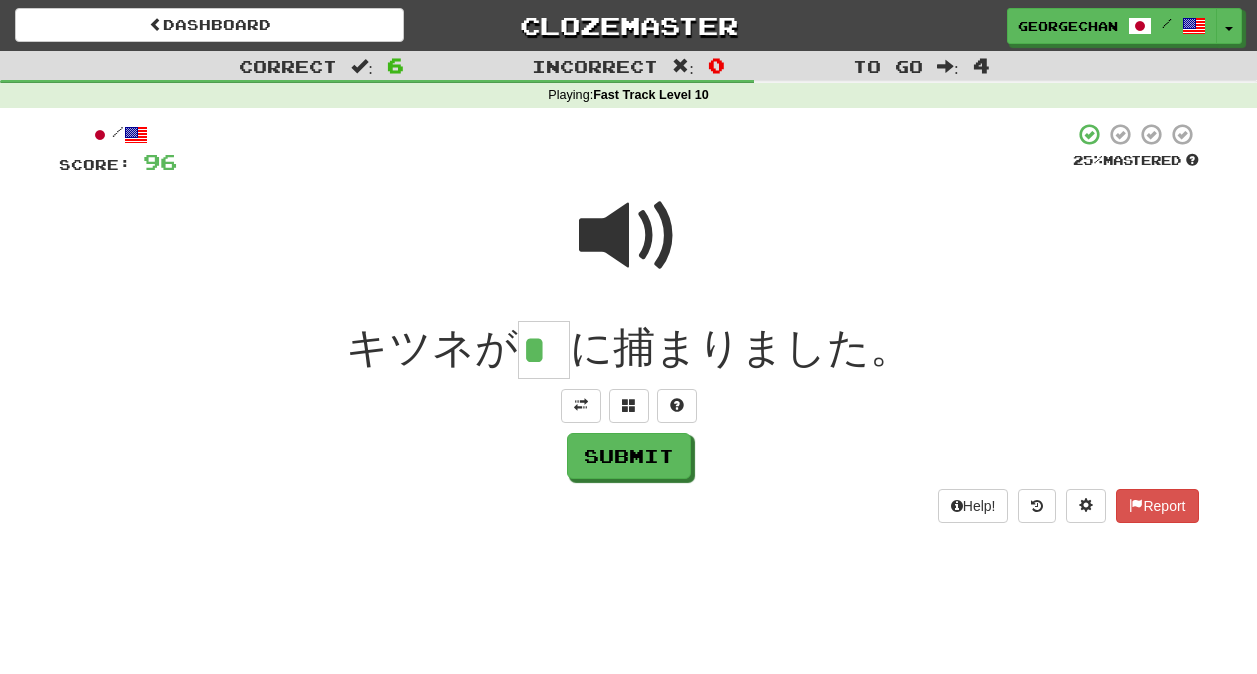 scroll, scrollTop: 0, scrollLeft: 0, axis: both 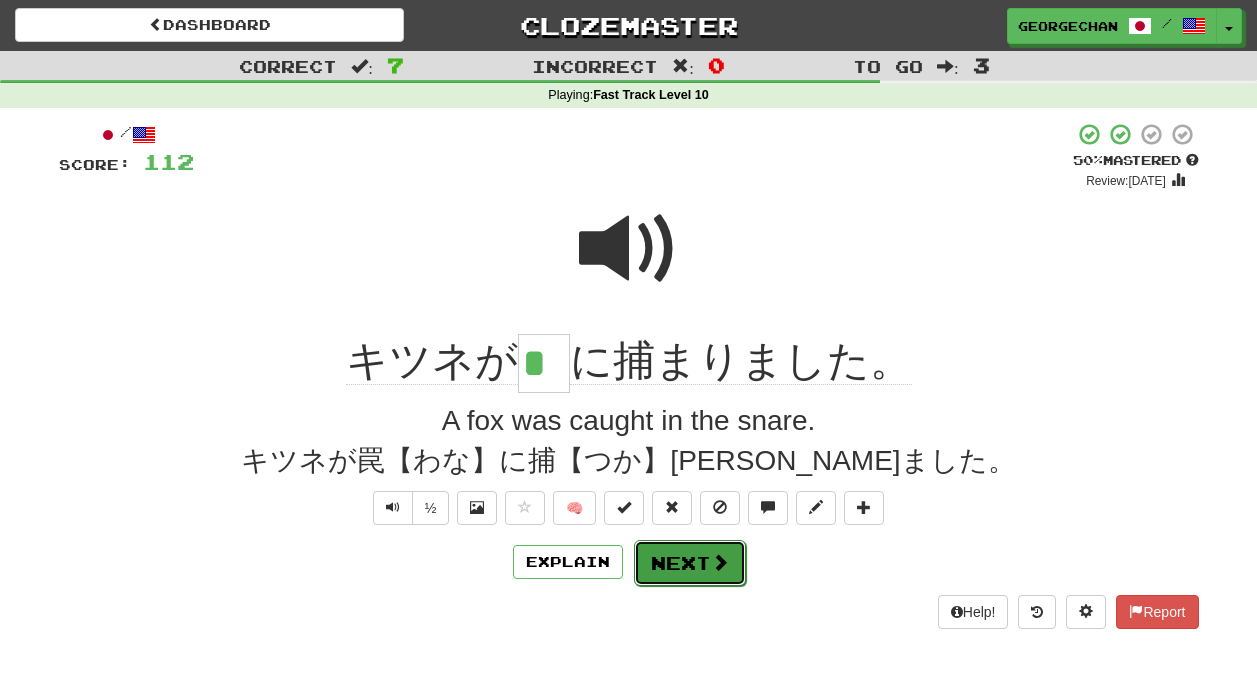 click on "Next" at bounding box center [690, 563] 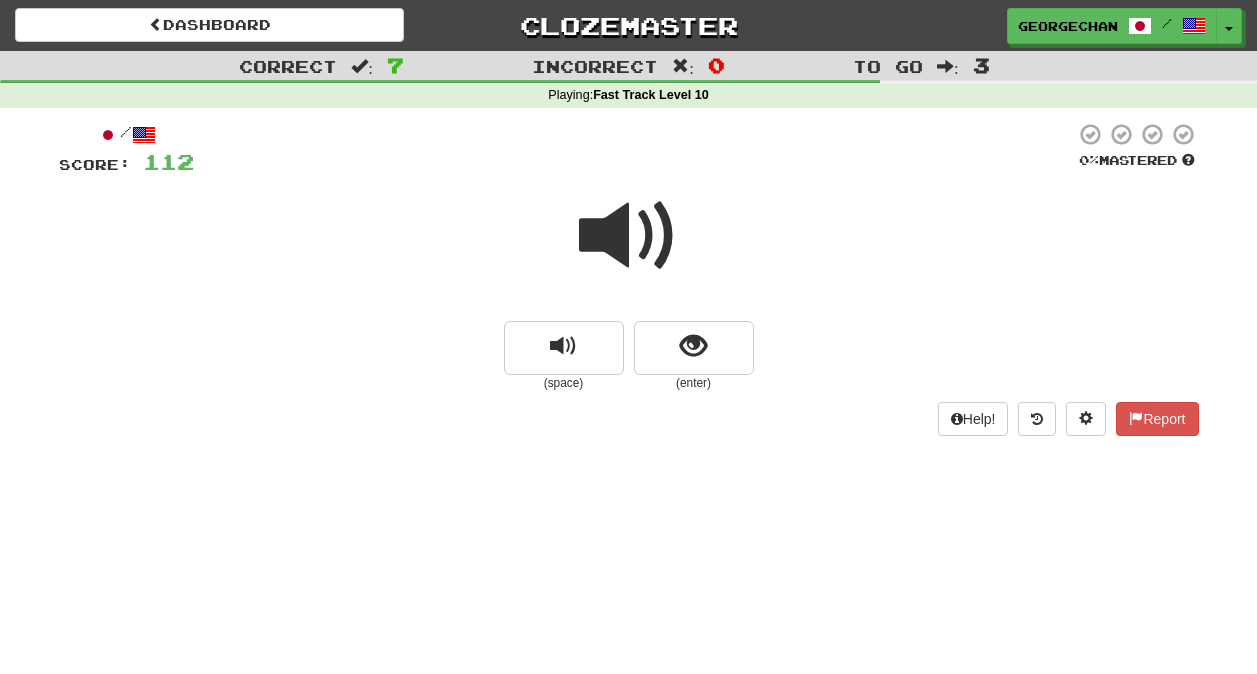 click at bounding box center (629, 236) 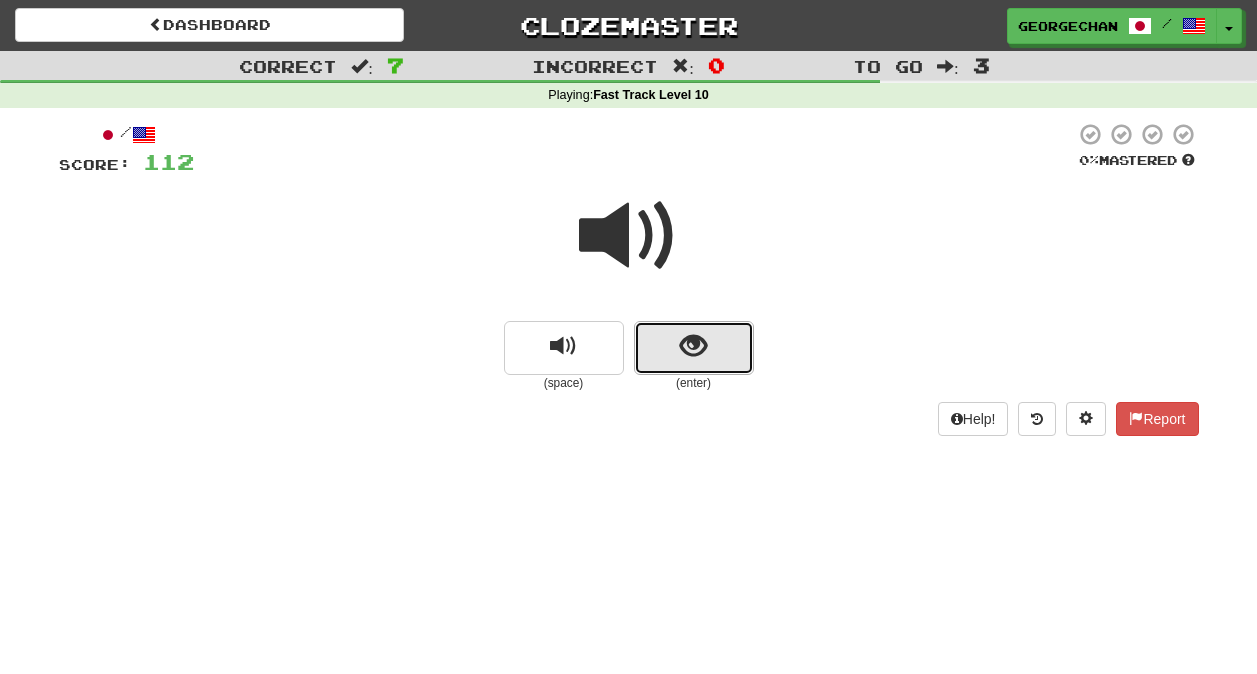 click at bounding box center [694, 348] 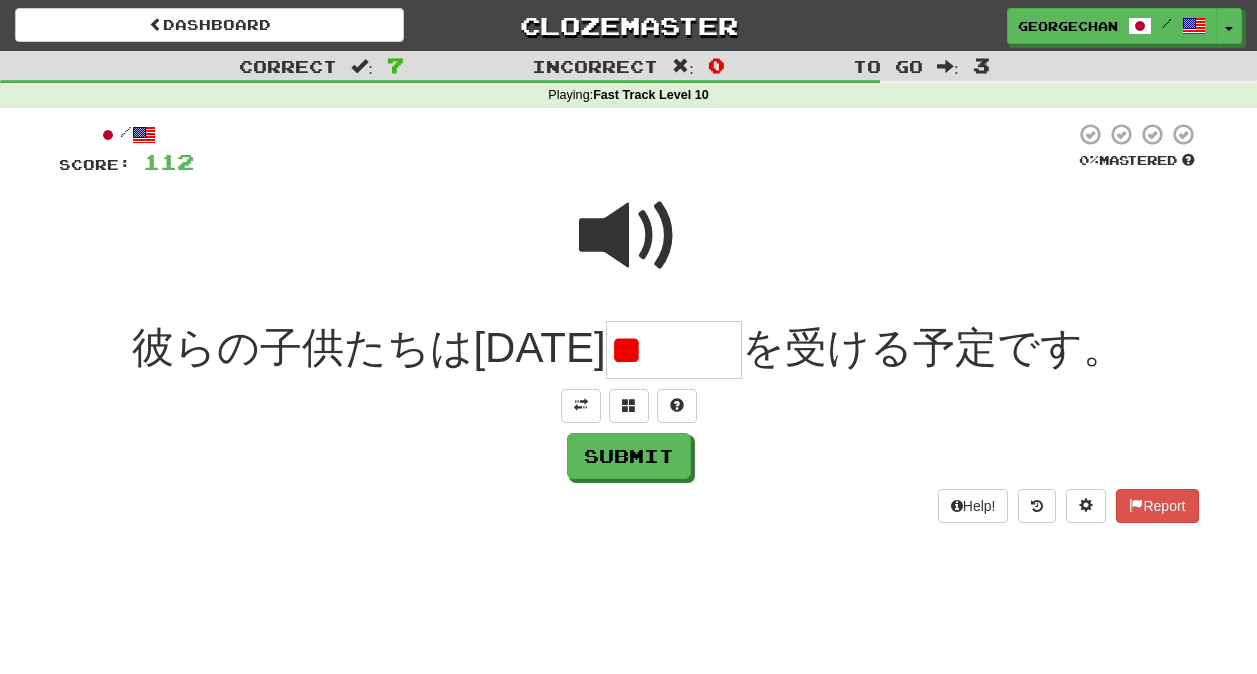 scroll, scrollTop: 0, scrollLeft: 0, axis: both 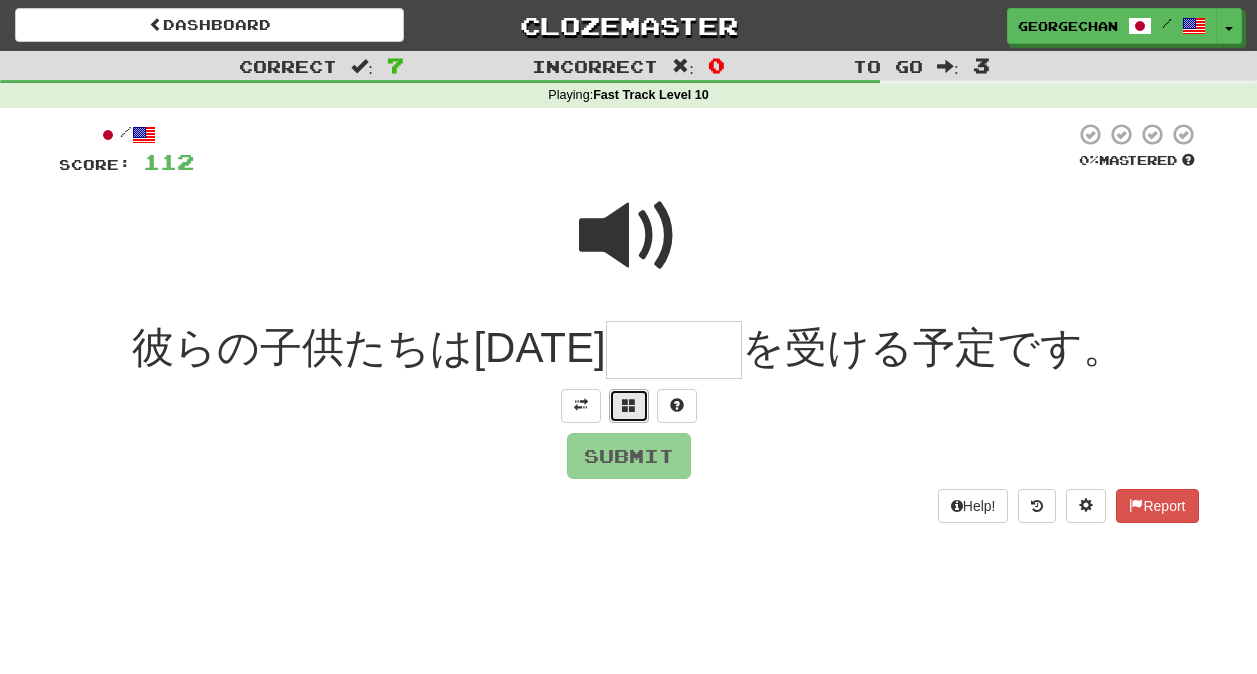 click at bounding box center (629, 406) 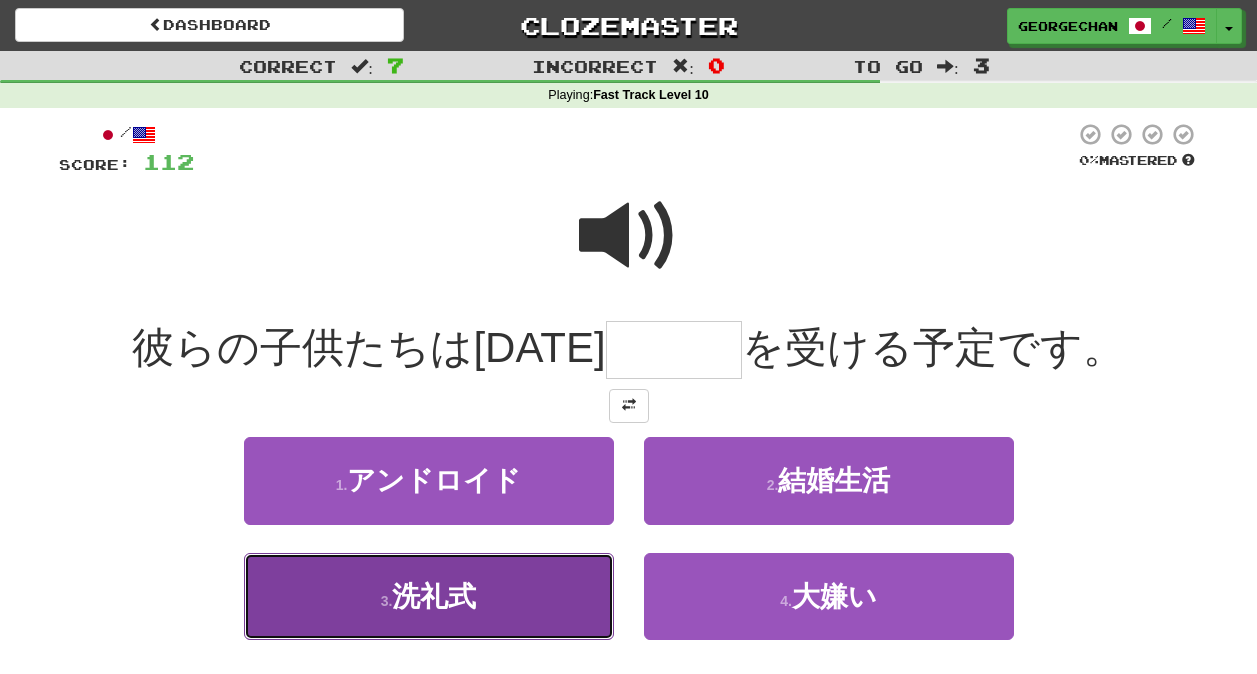 click on "3 .  [DEMOGRAPHIC_DATA]" at bounding box center (429, 596) 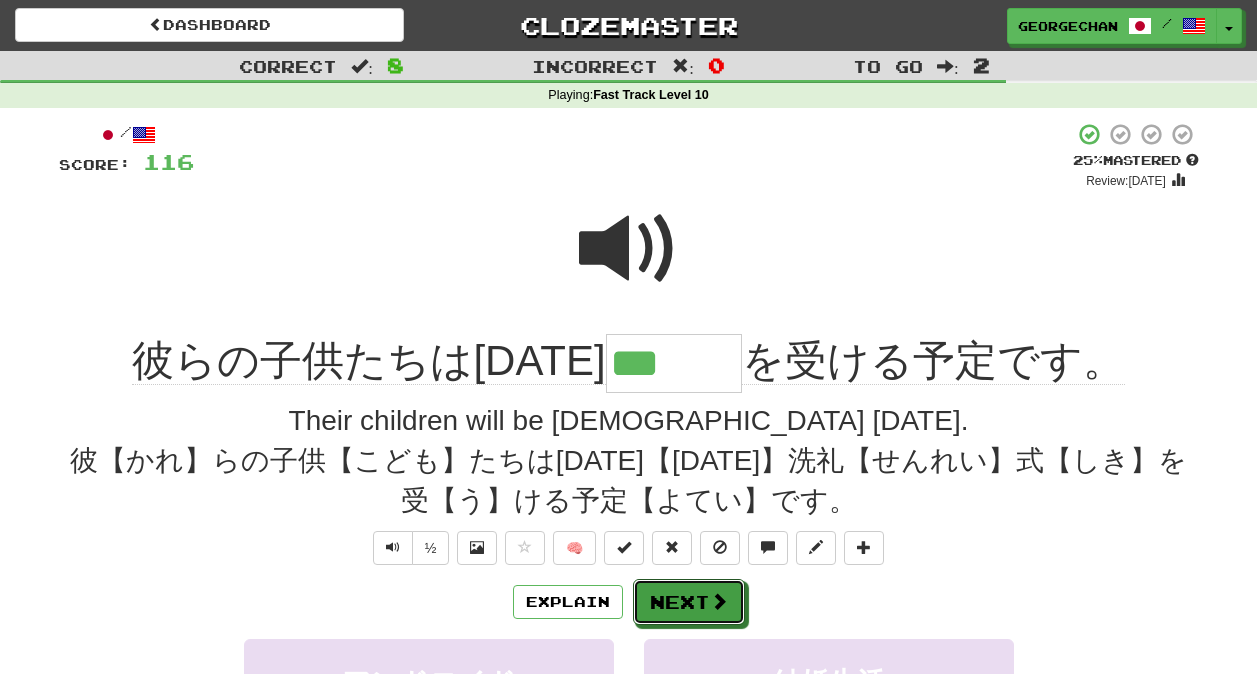 click on "Next" at bounding box center (689, 602) 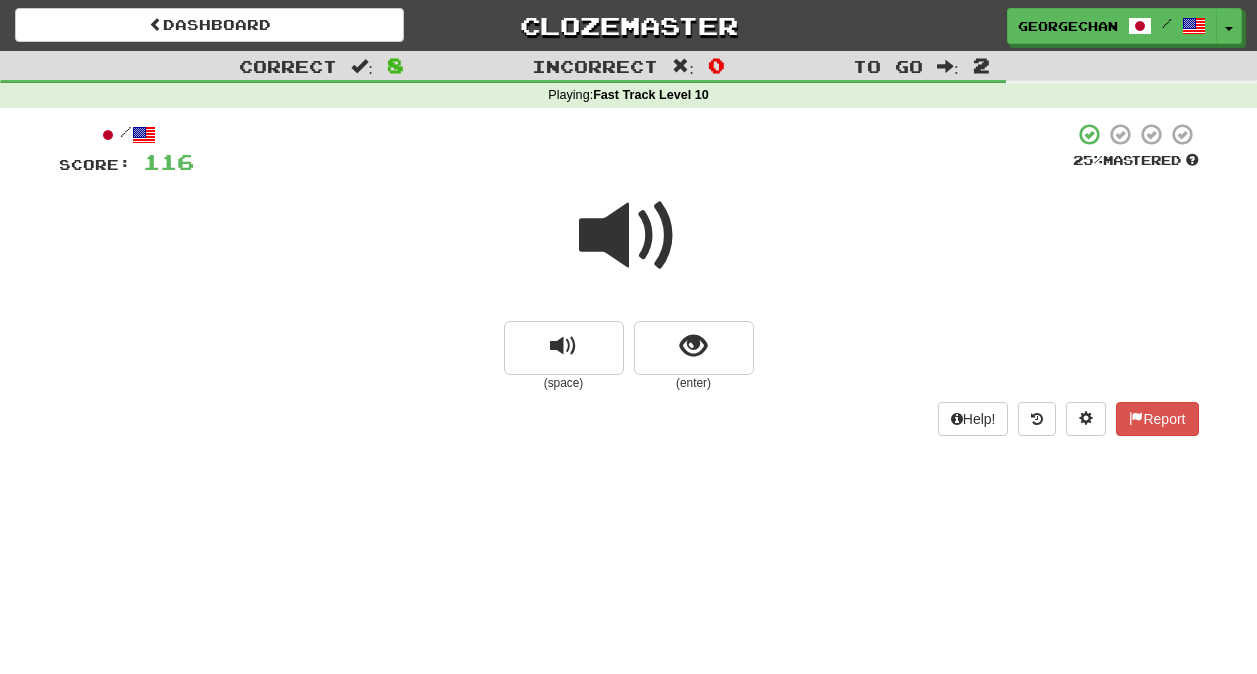 click at bounding box center [629, 236] 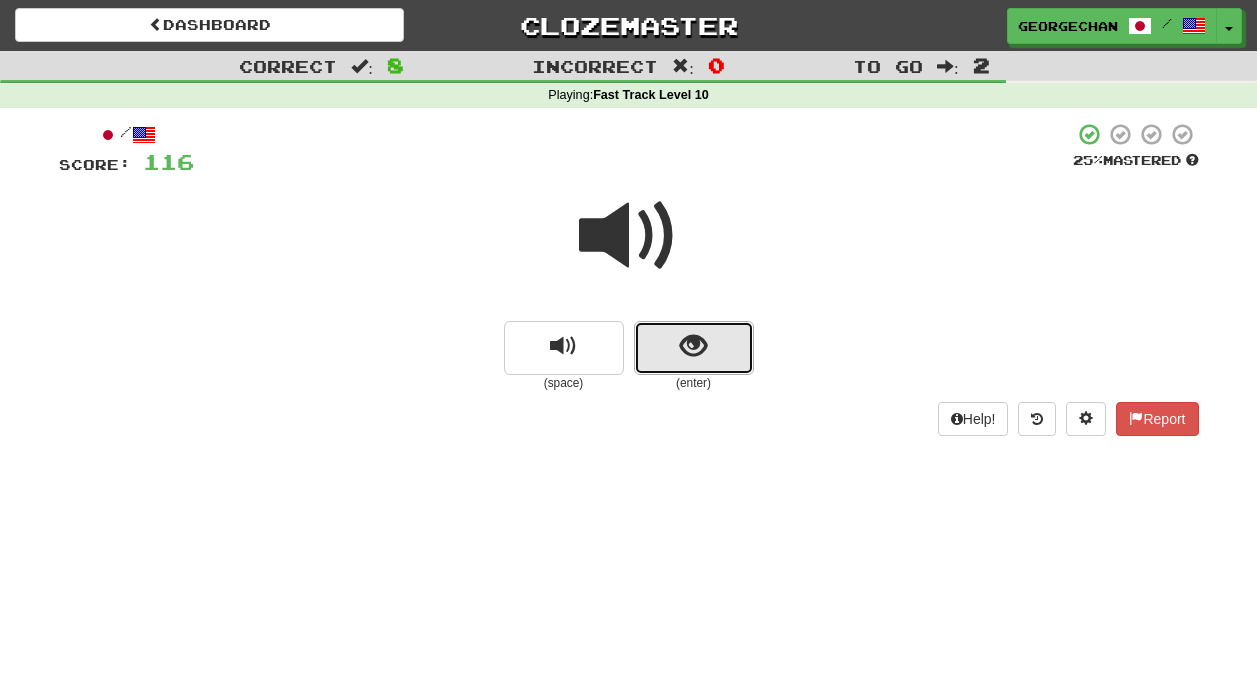 click at bounding box center [694, 348] 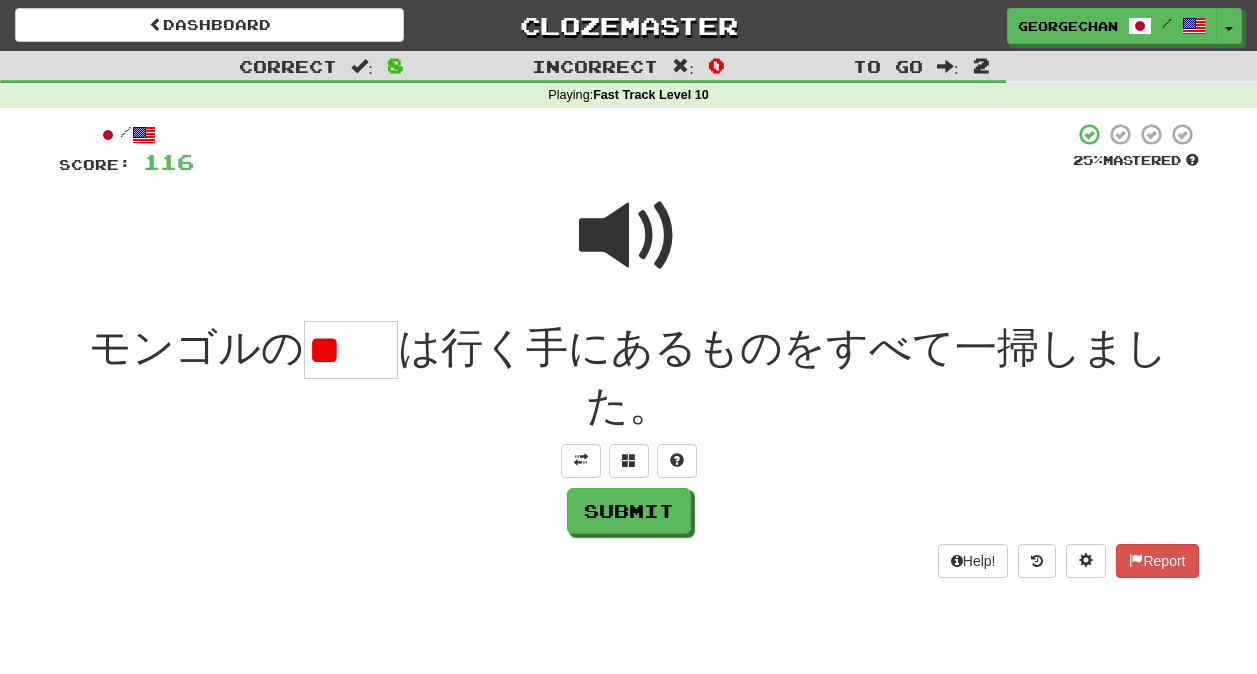 scroll, scrollTop: 0, scrollLeft: 0, axis: both 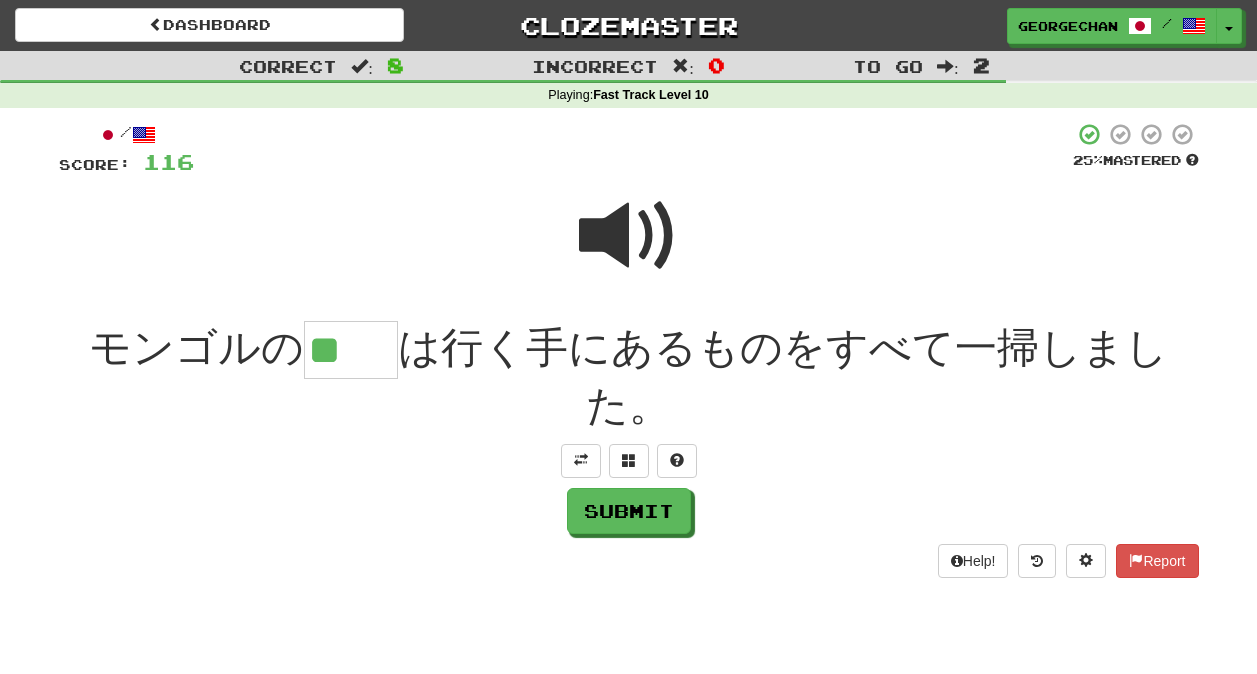type on "**" 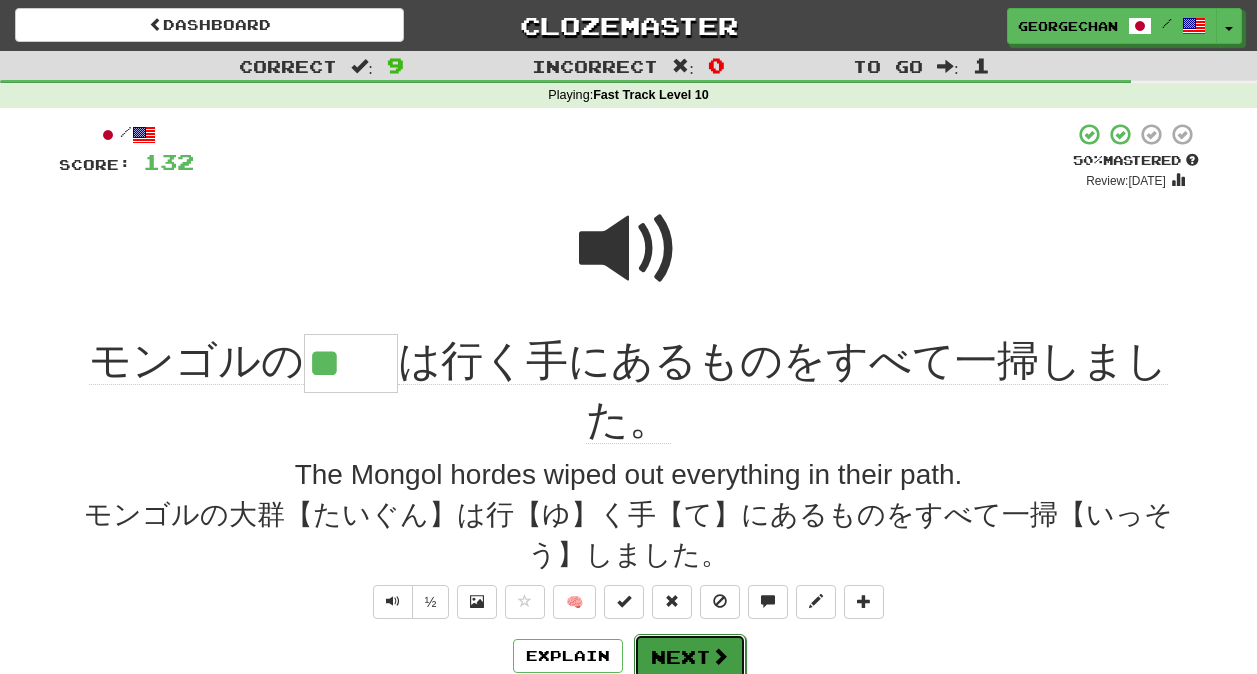 click on "Next" at bounding box center [690, 657] 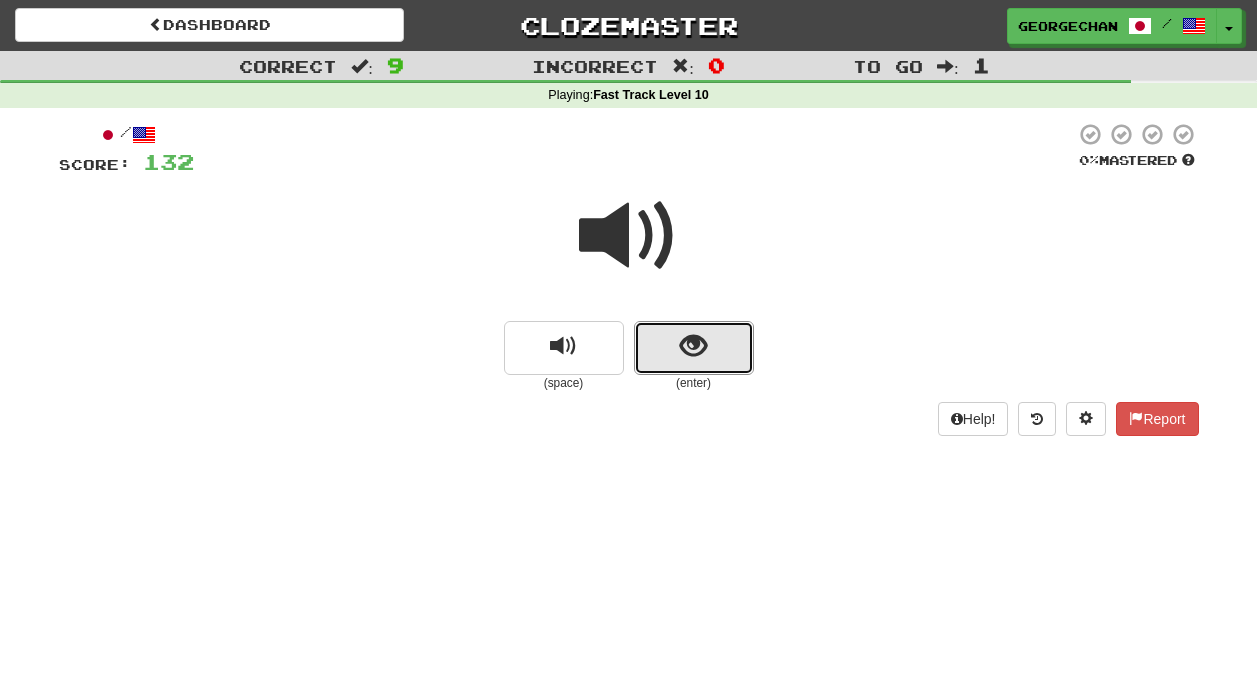 click at bounding box center (694, 348) 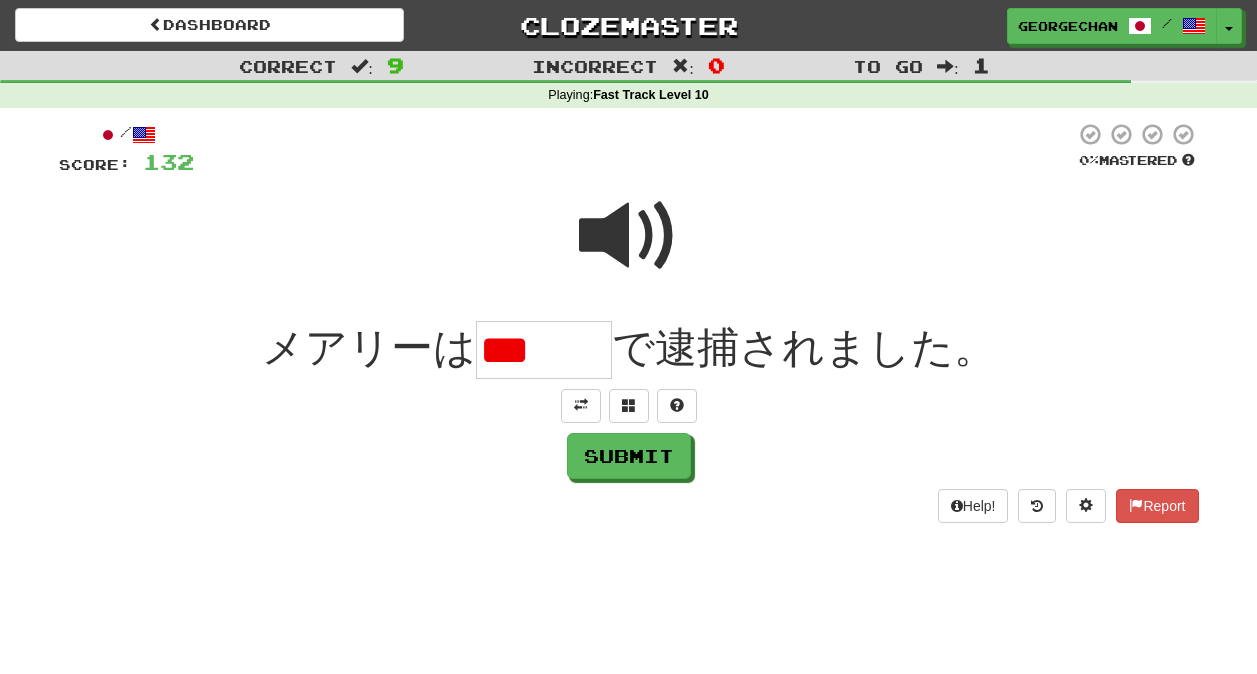 scroll, scrollTop: 0, scrollLeft: 0, axis: both 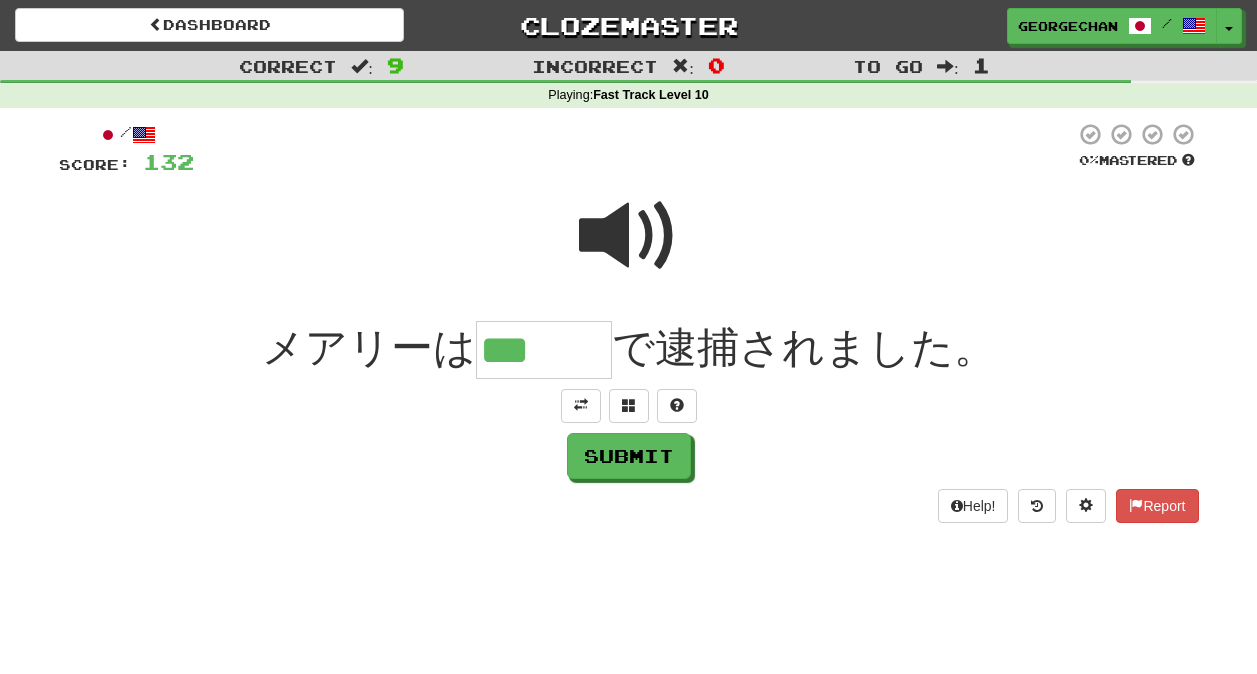 type on "***" 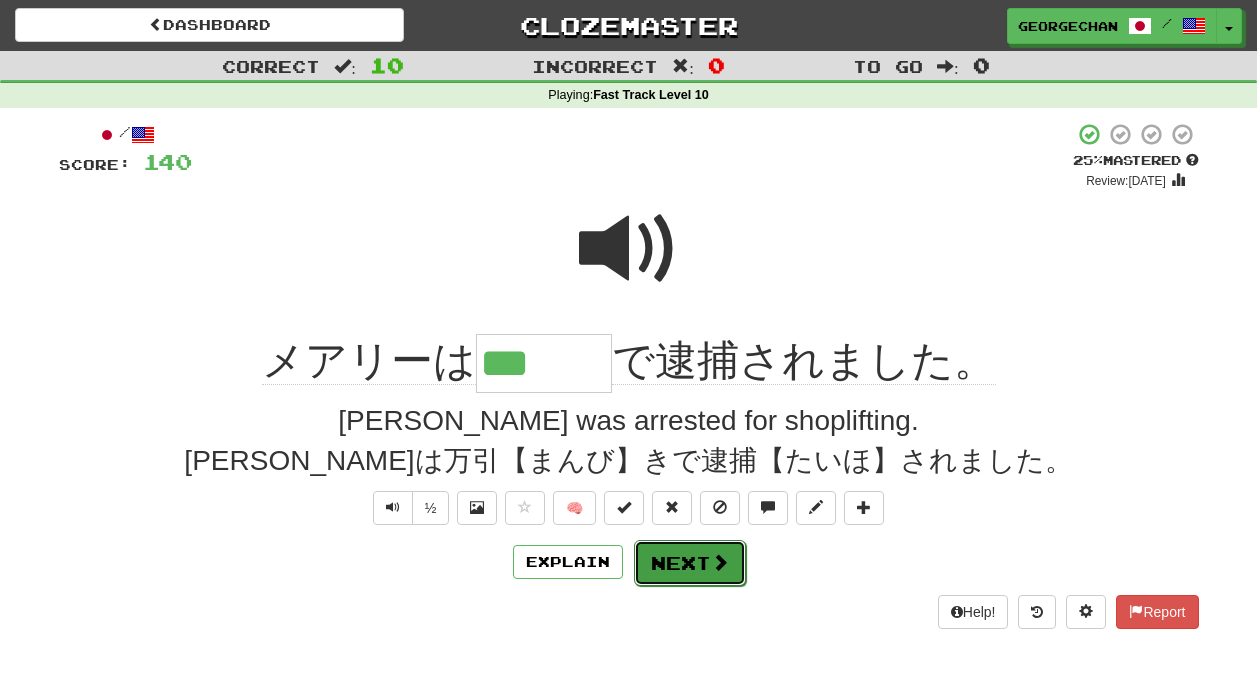 click on "Next" at bounding box center (690, 563) 